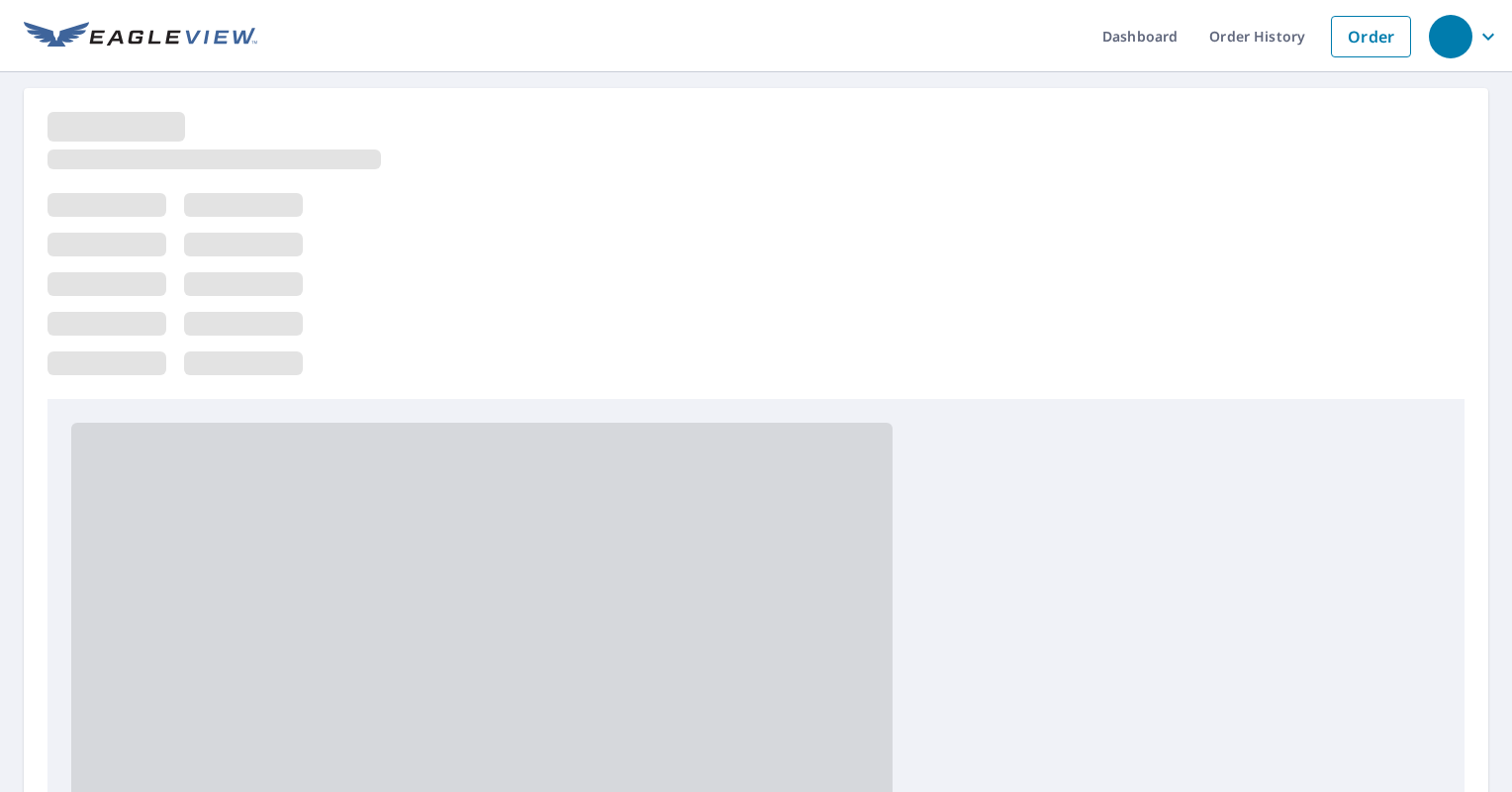 scroll, scrollTop: 0, scrollLeft: 0, axis: both 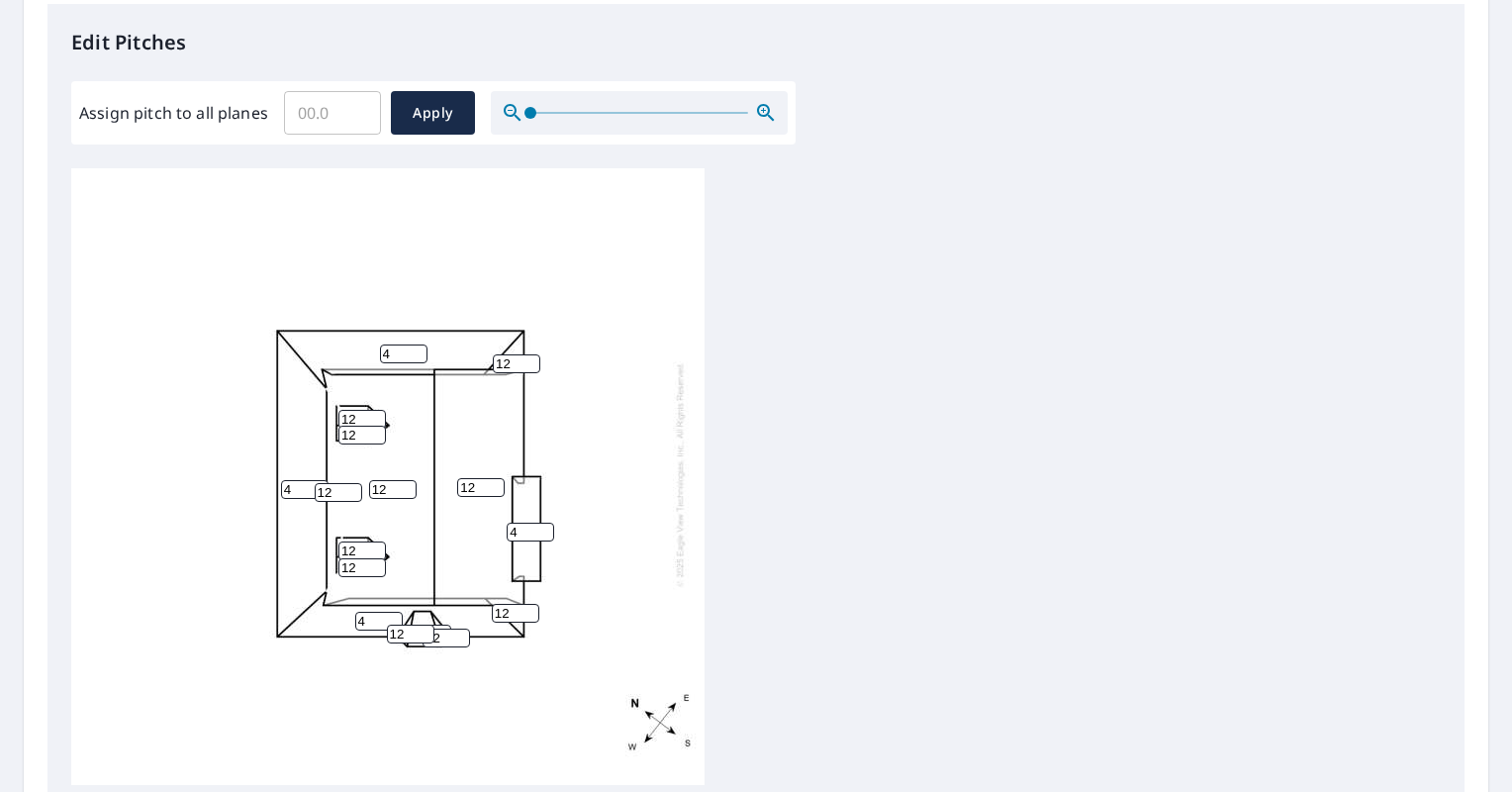 click on "4" at bounding box center [404, 353] 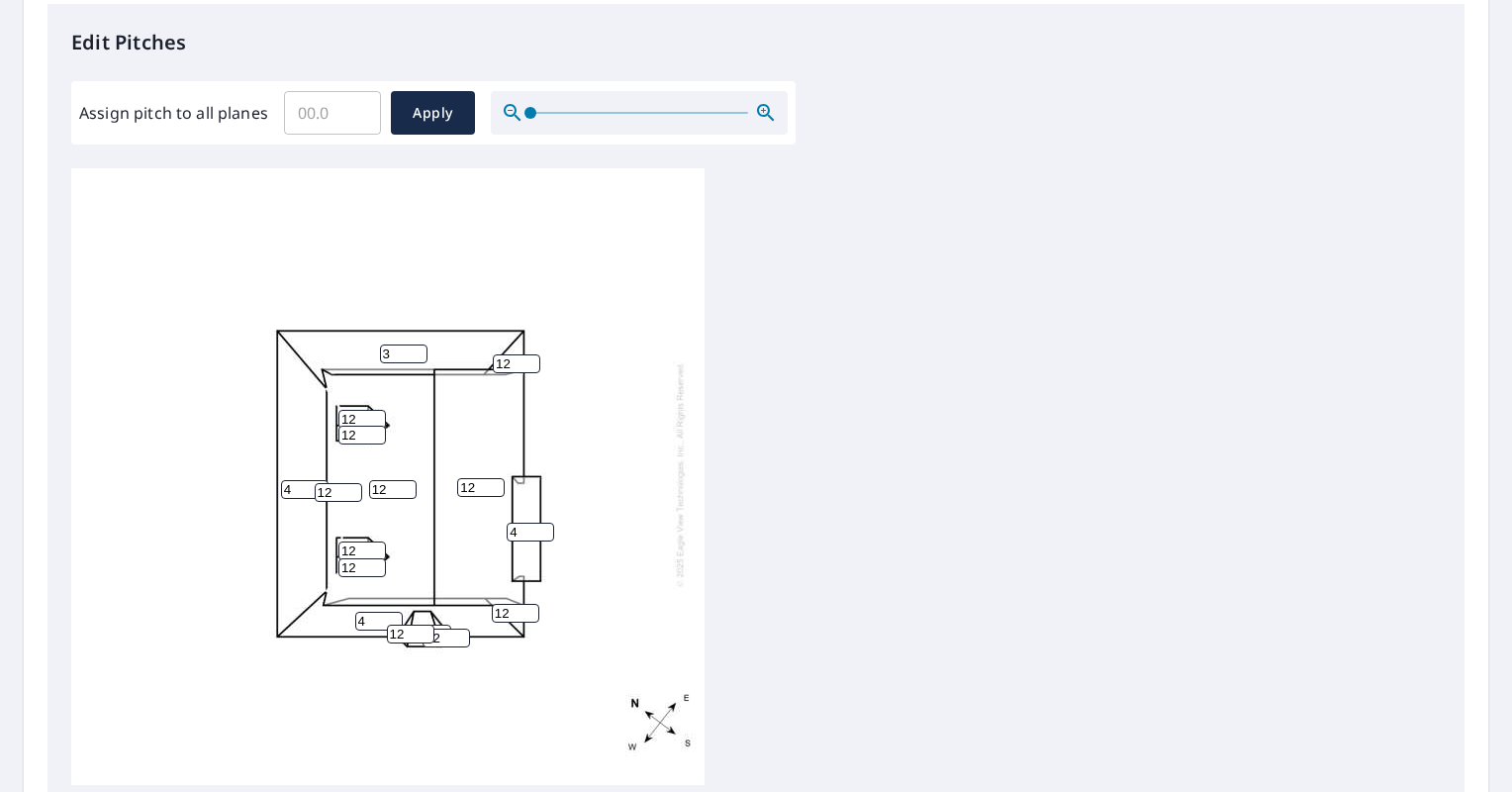 type on "3" 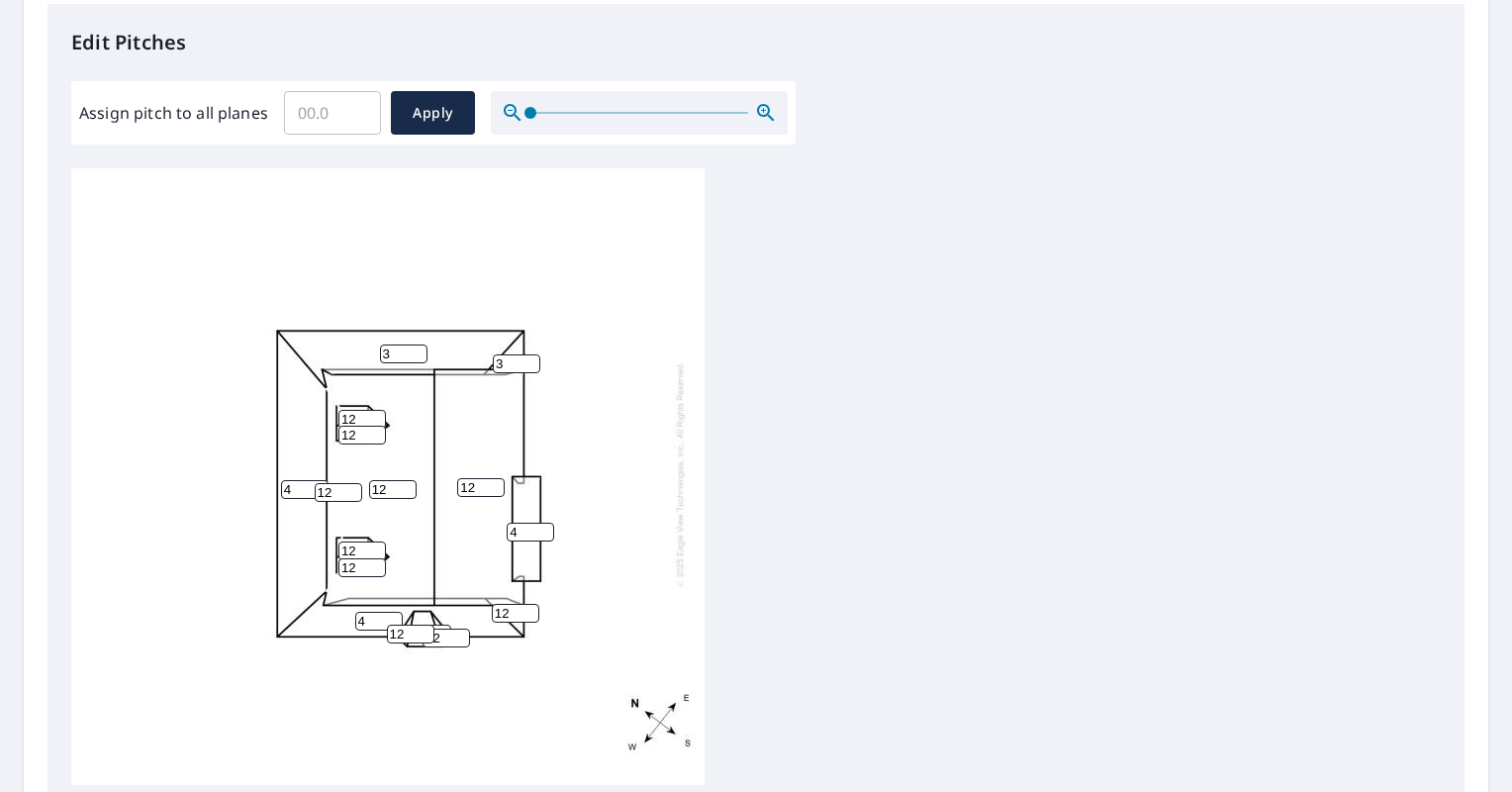 type on "3" 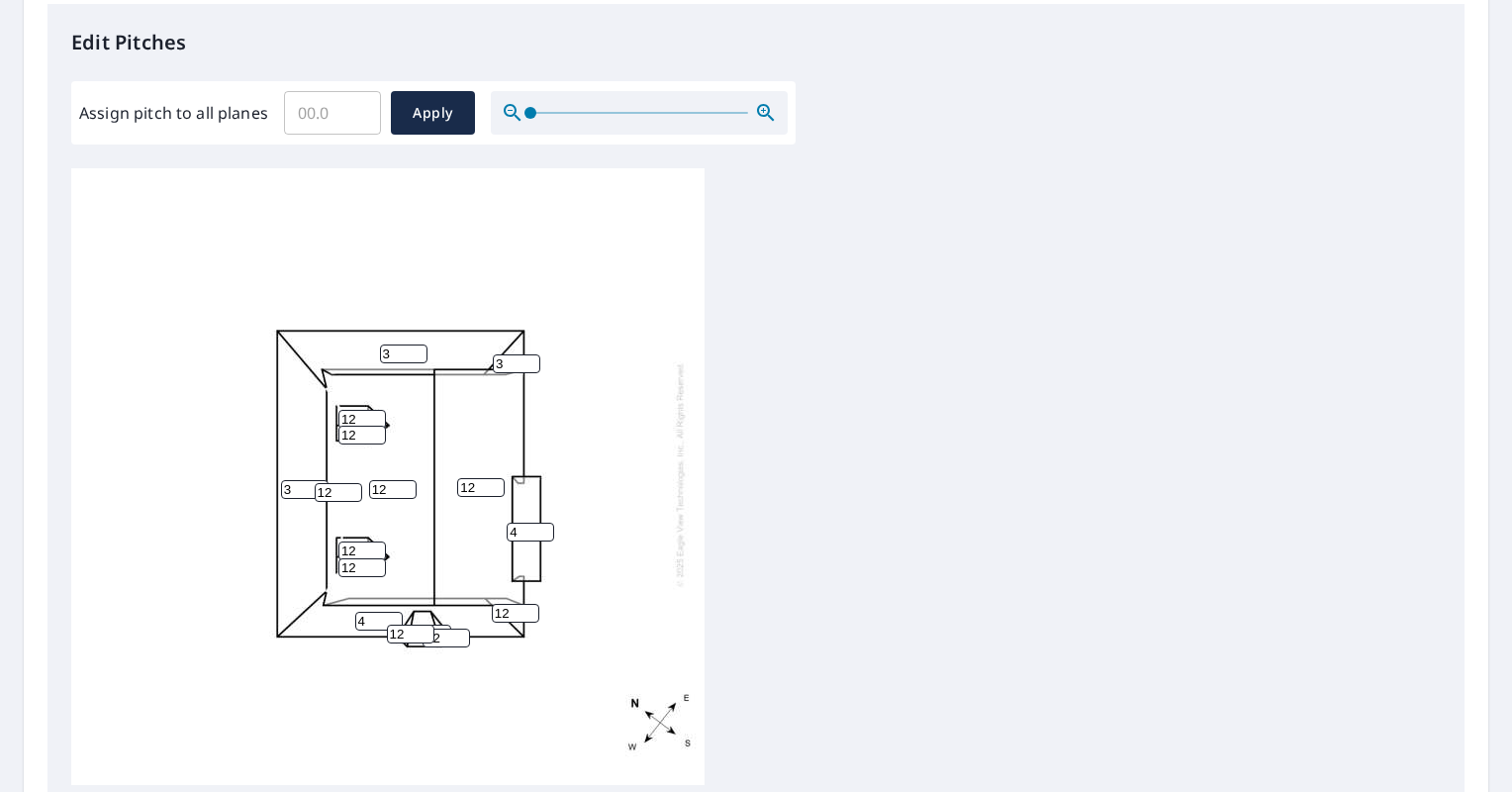 type on "3" 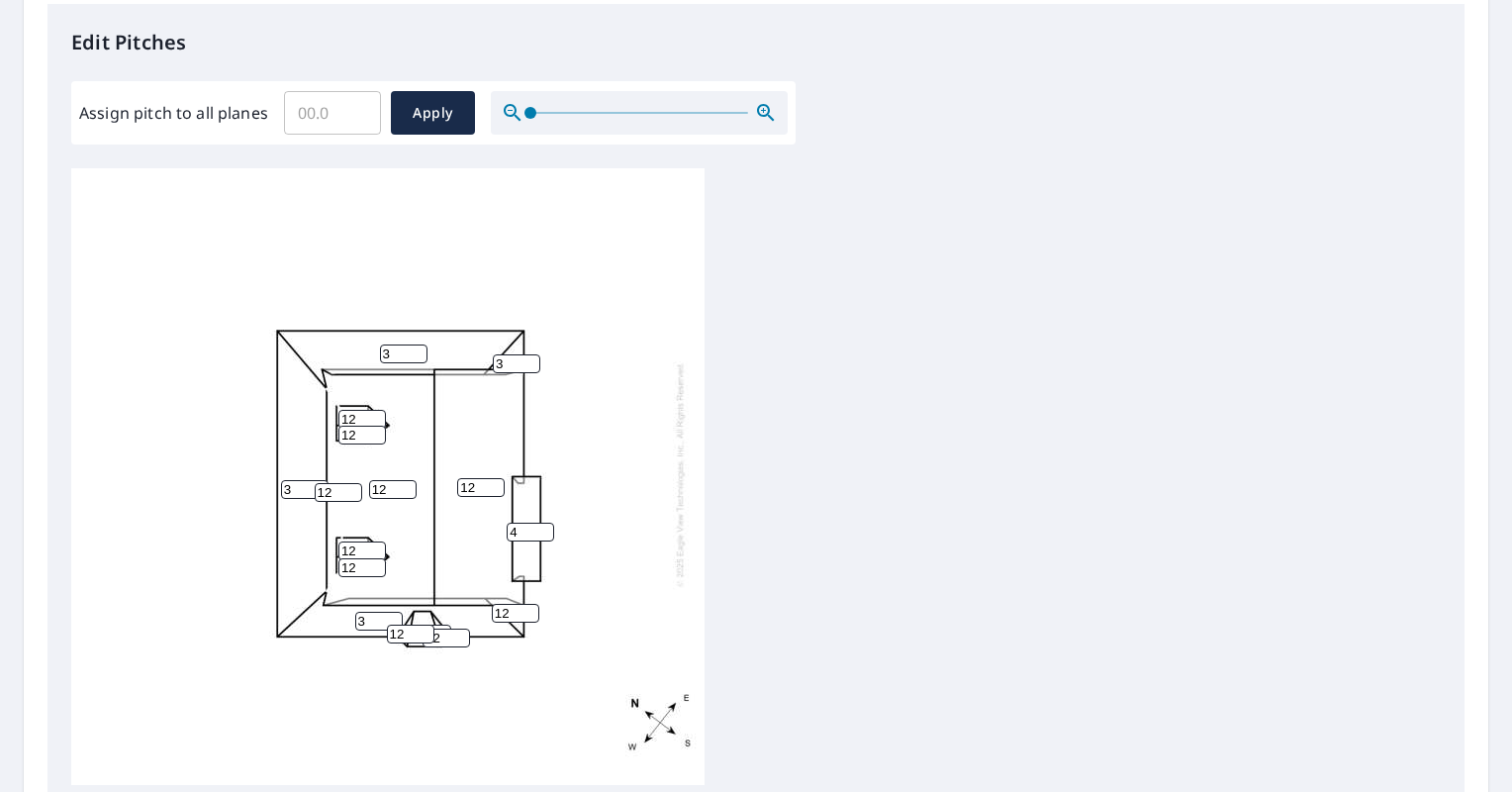 type on "3" 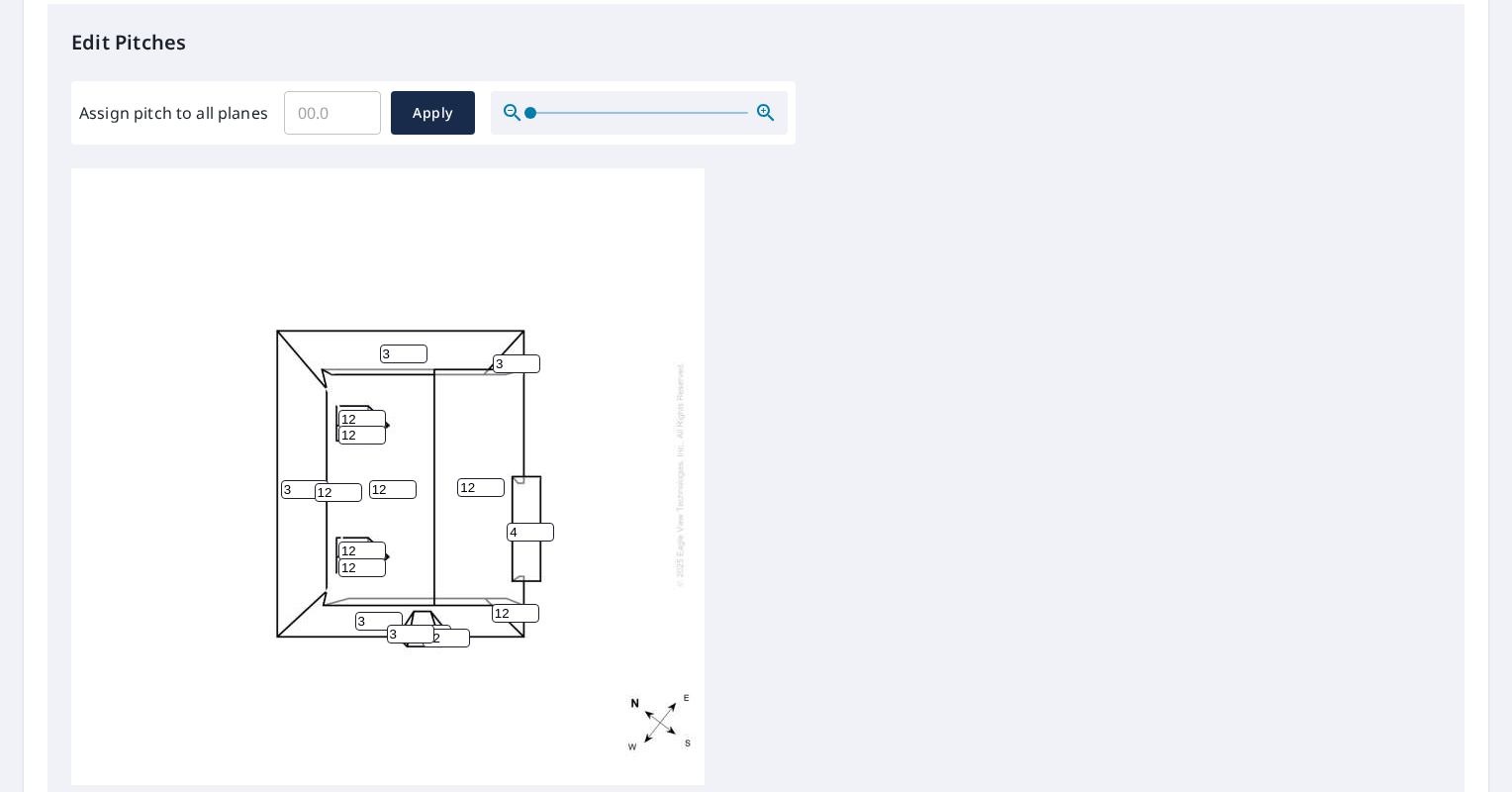 type on "3" 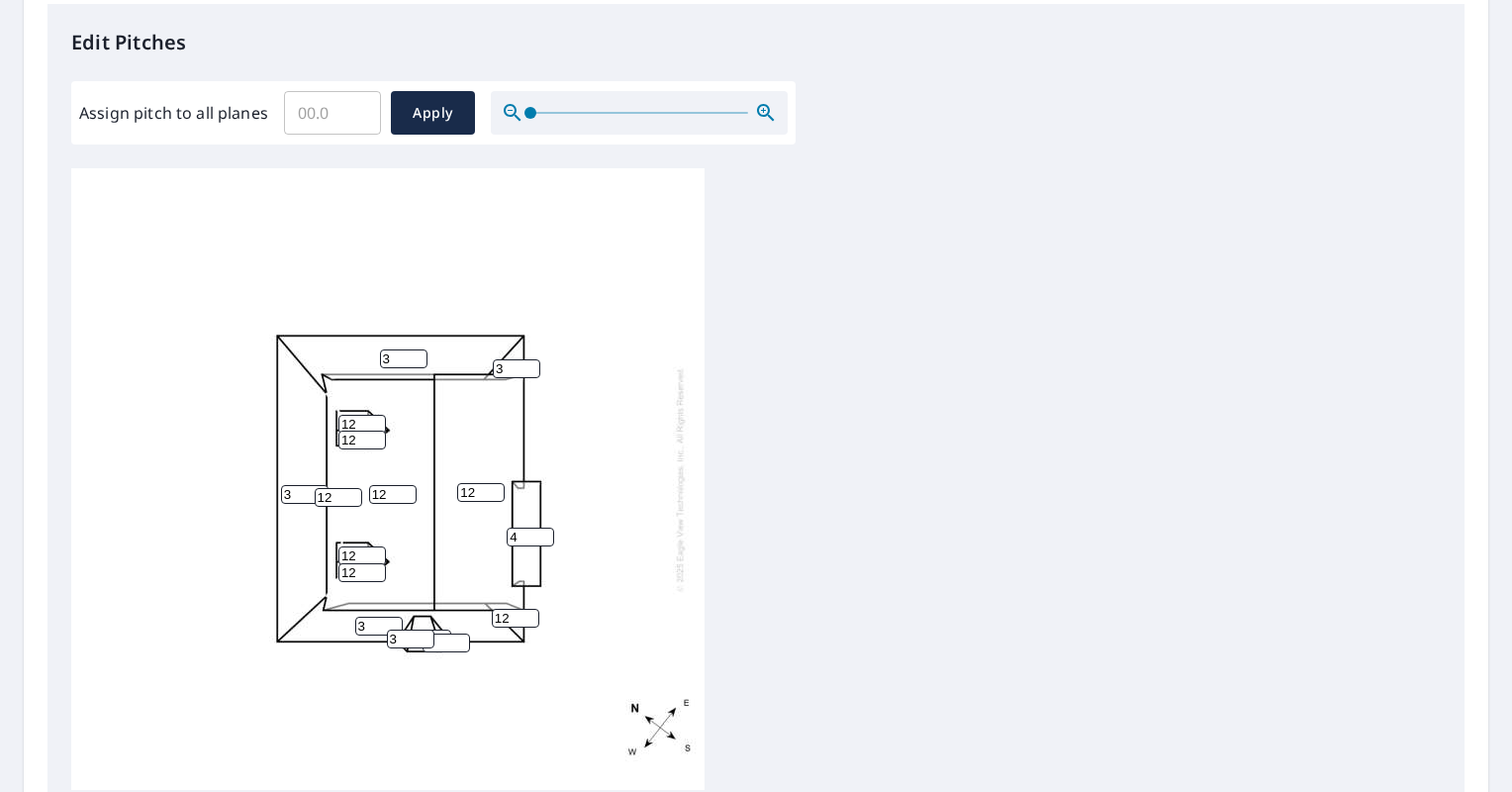 scroll, scrollTop: 20, scrollLeft: 0, axis: vertical 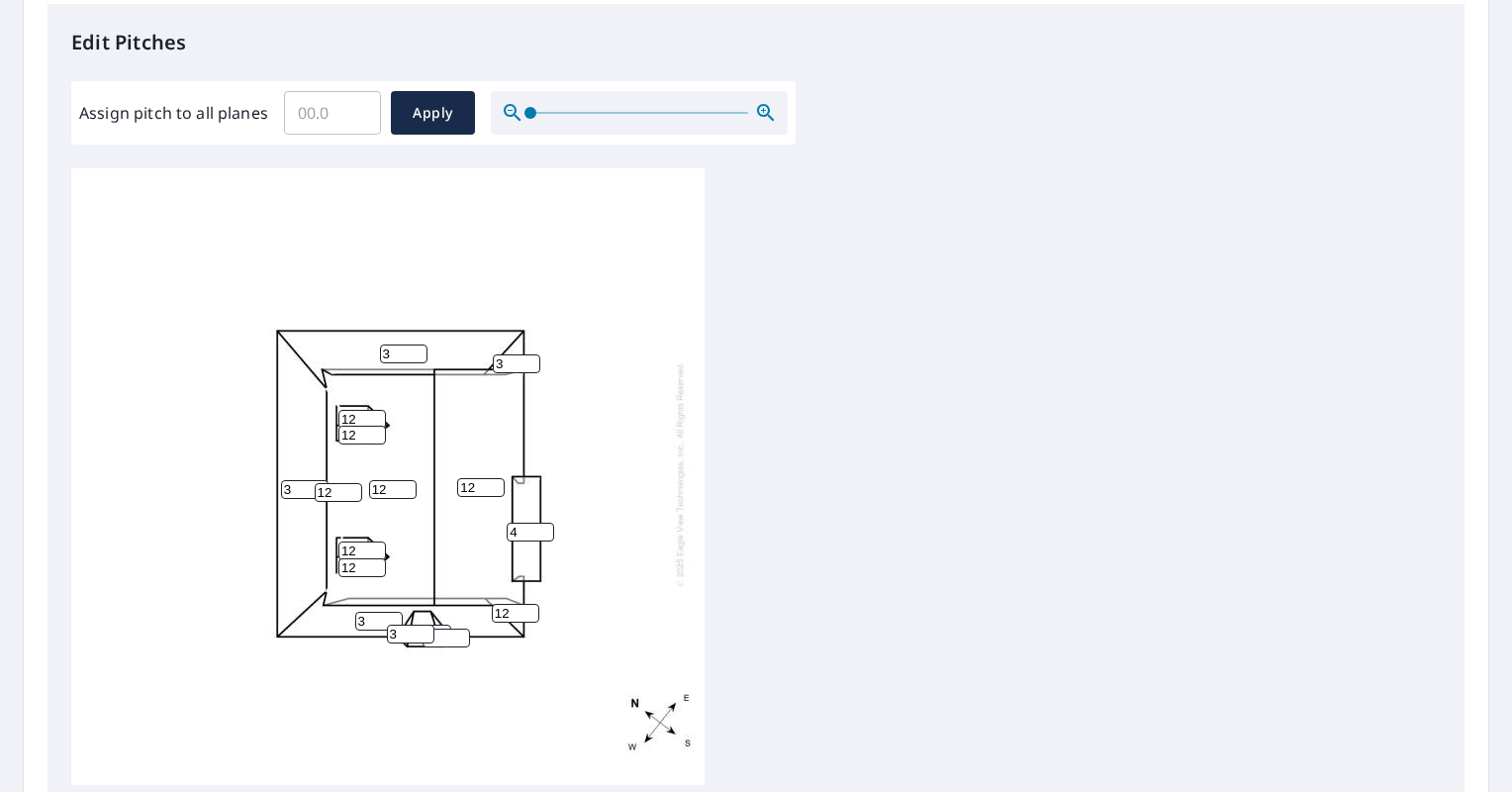 click on "3" at bounding box center (411, 634) 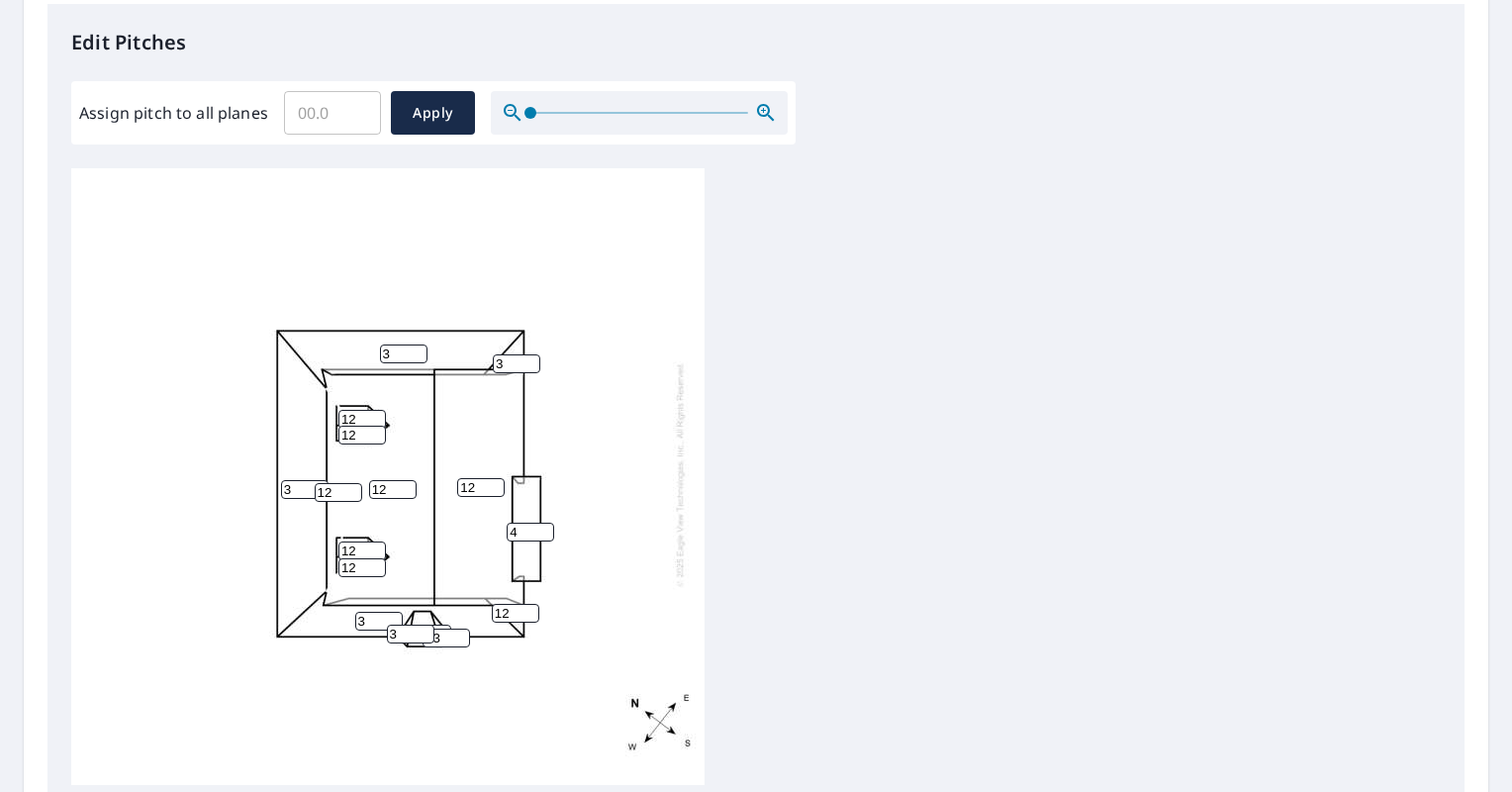 type on "0" 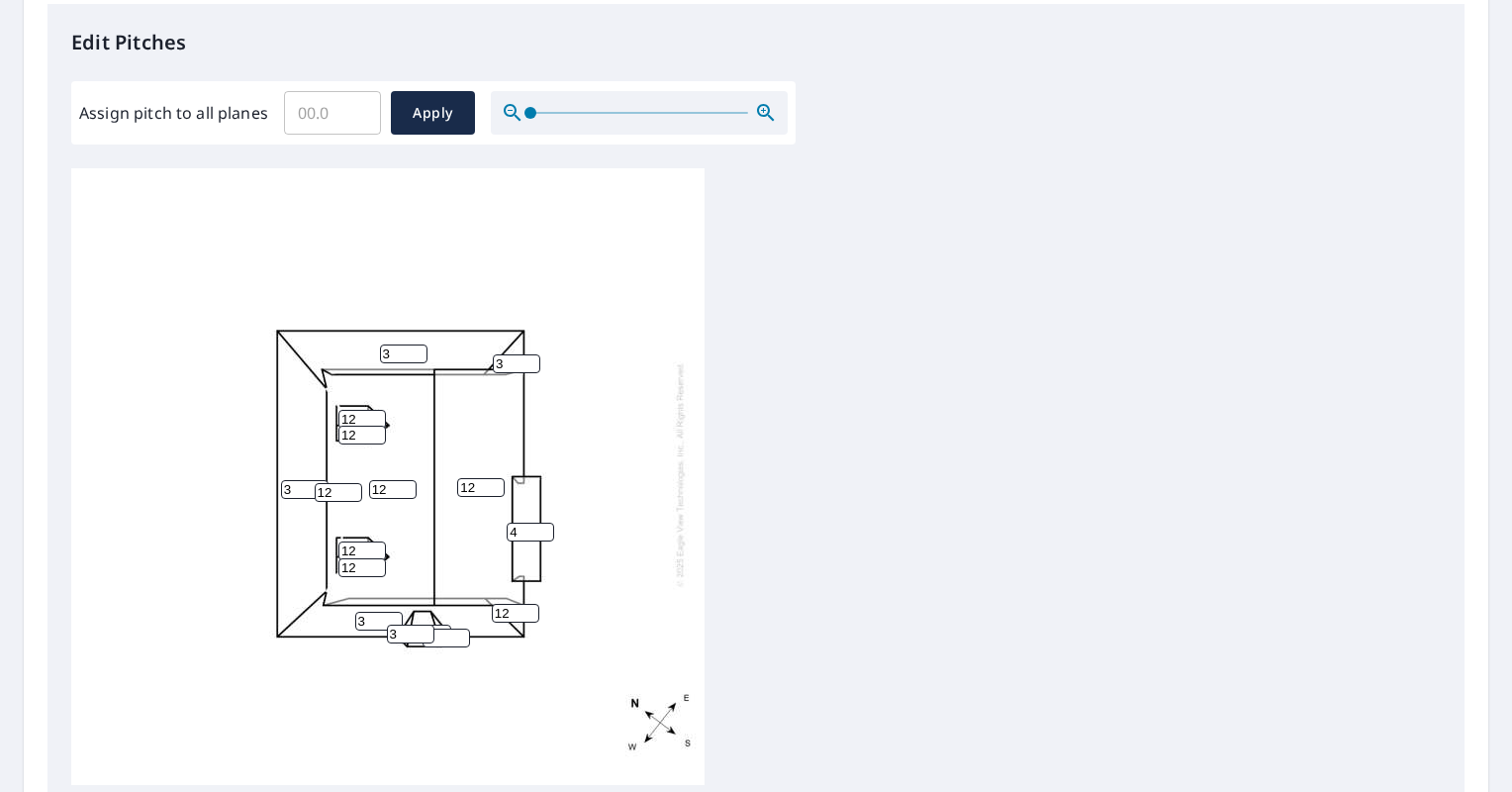 scroll, scrollTop: 20, scrollLeft: 0, axis: vertical 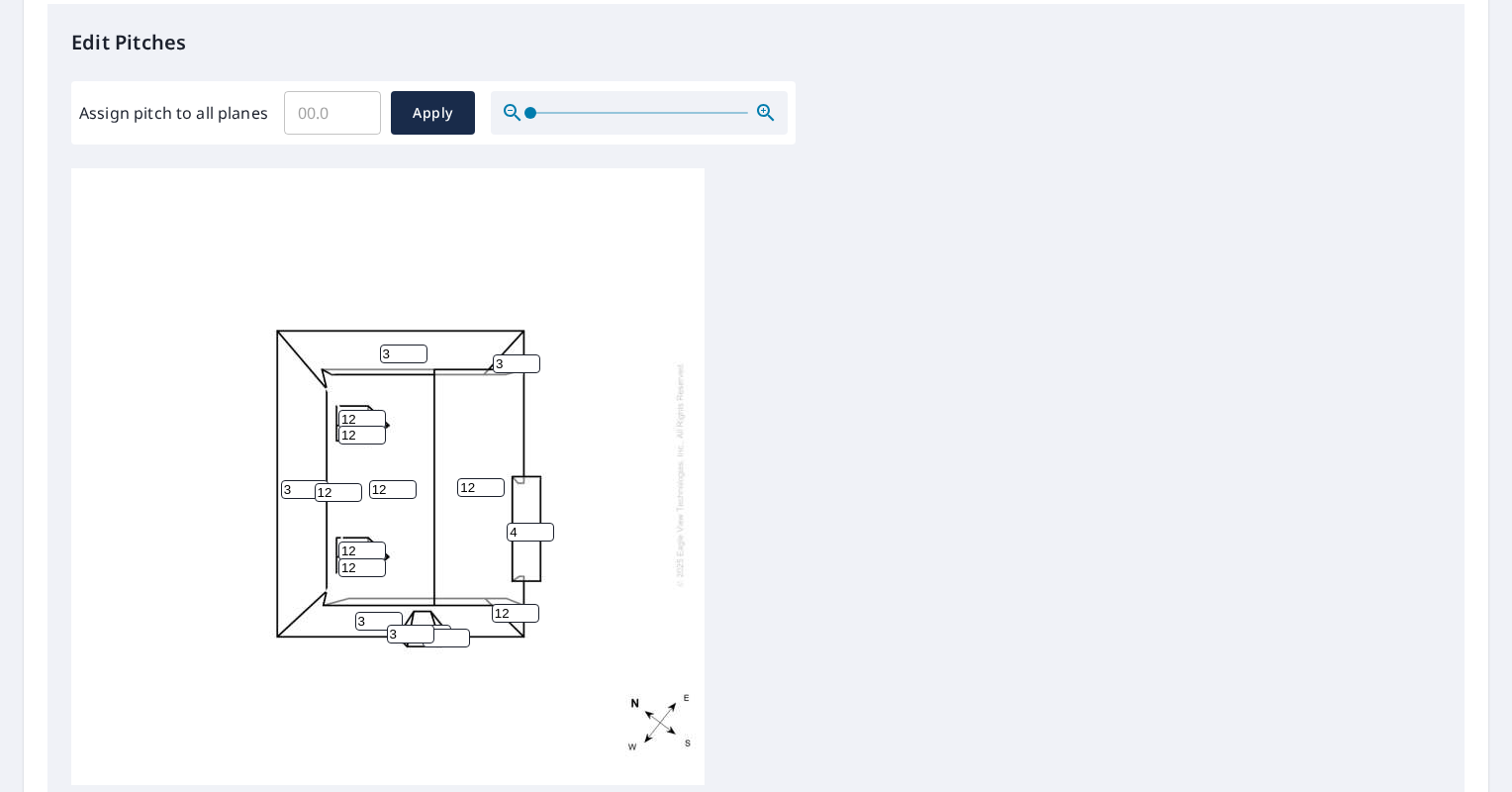 type on "3" 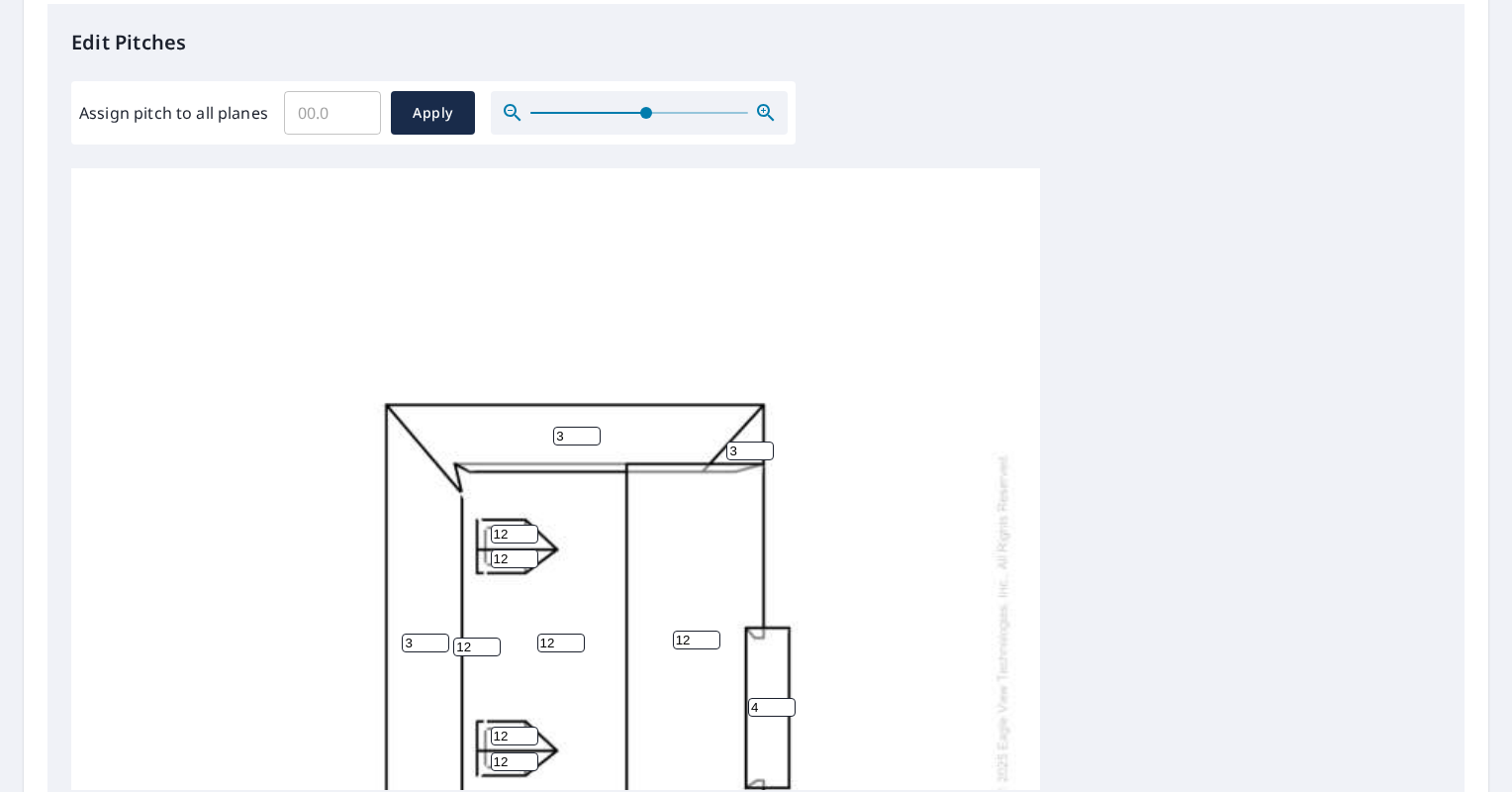 drag, startPoint x: 527, startPoint y: 113, endPoint x: 666, endPoint y: 132, distance: 140.2926 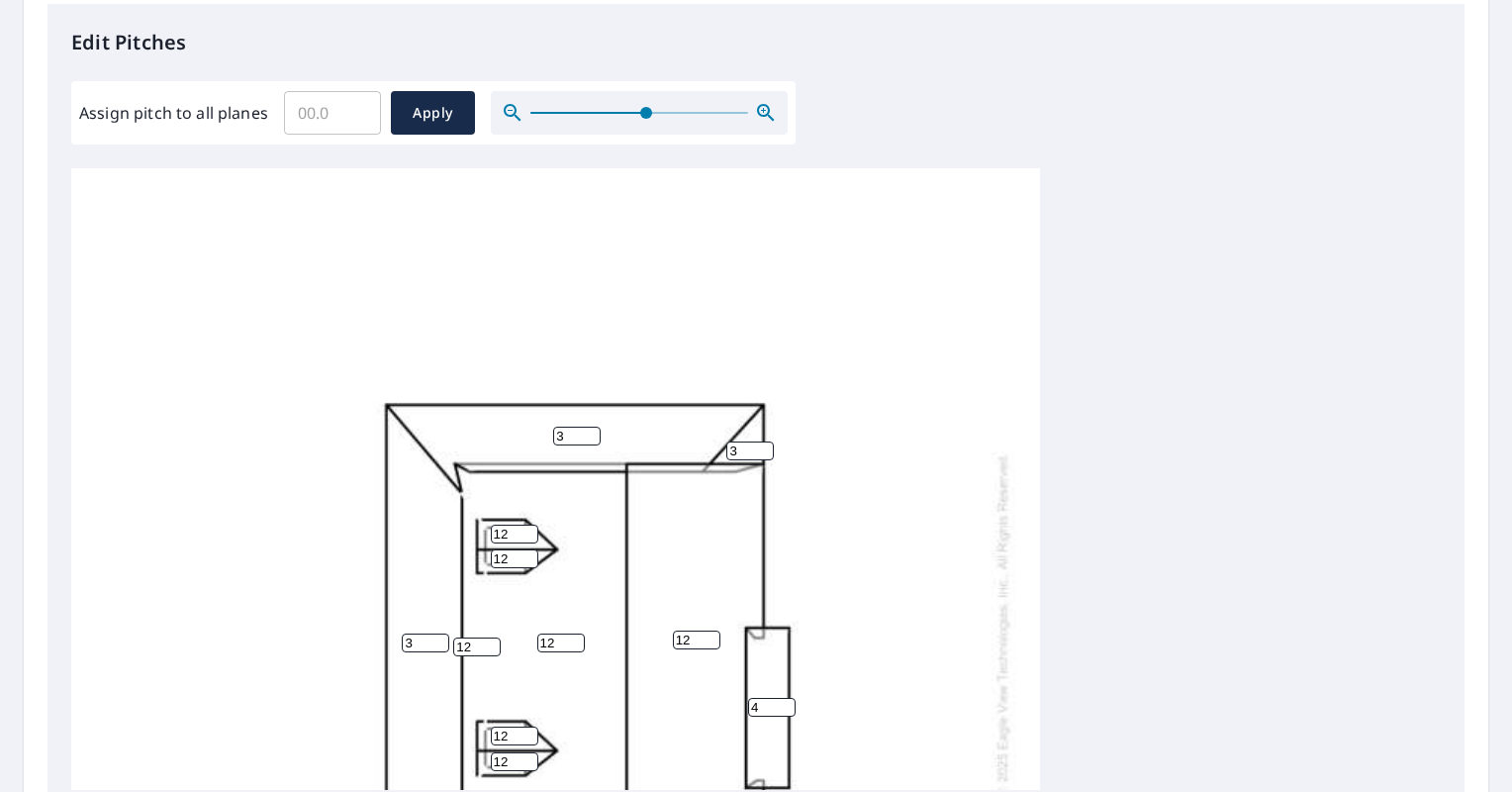 click at bounding box center [646, 113] 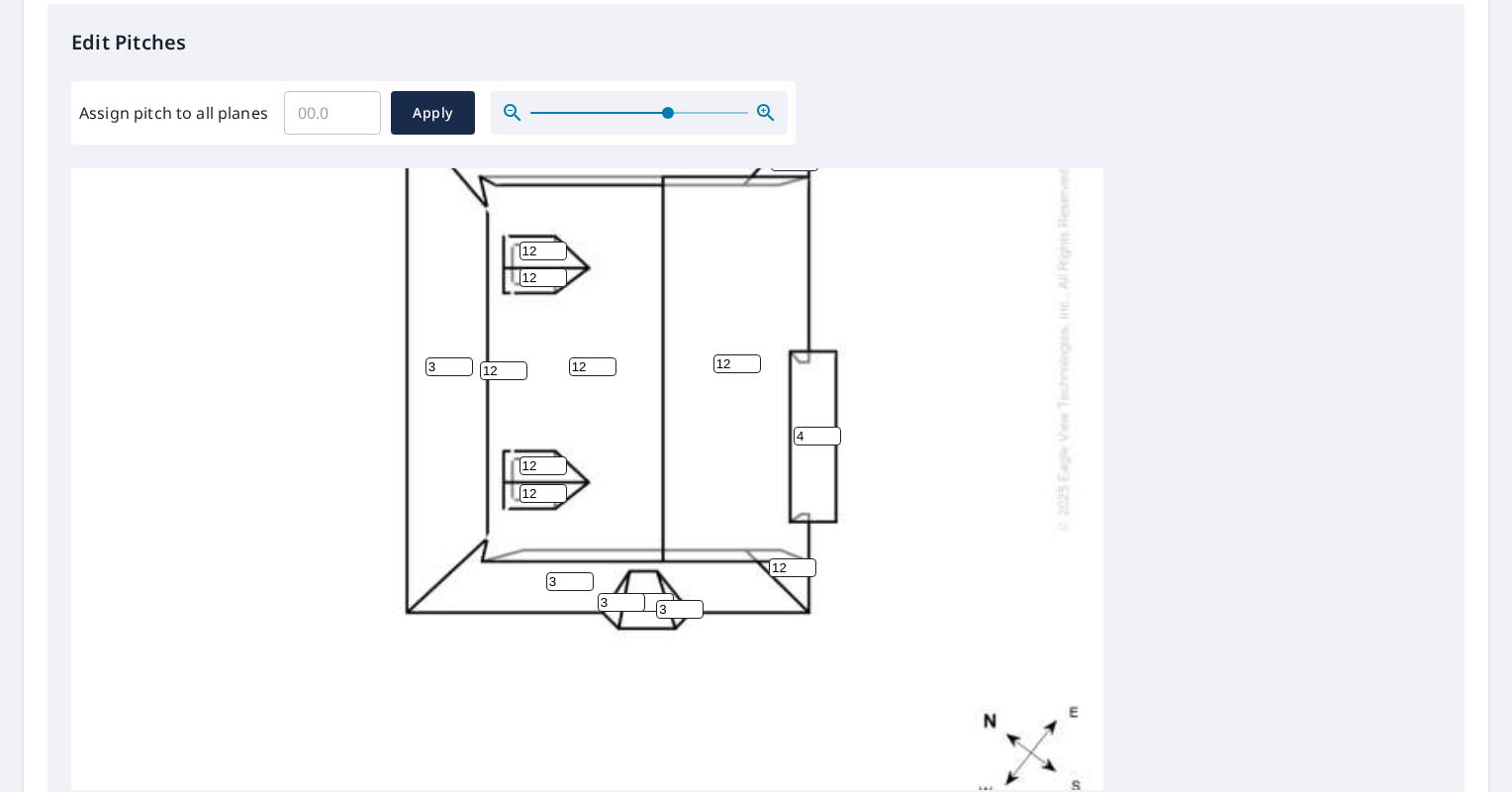 scroll, scrollTop: 411, scrollLeft: 0, axis: vertical 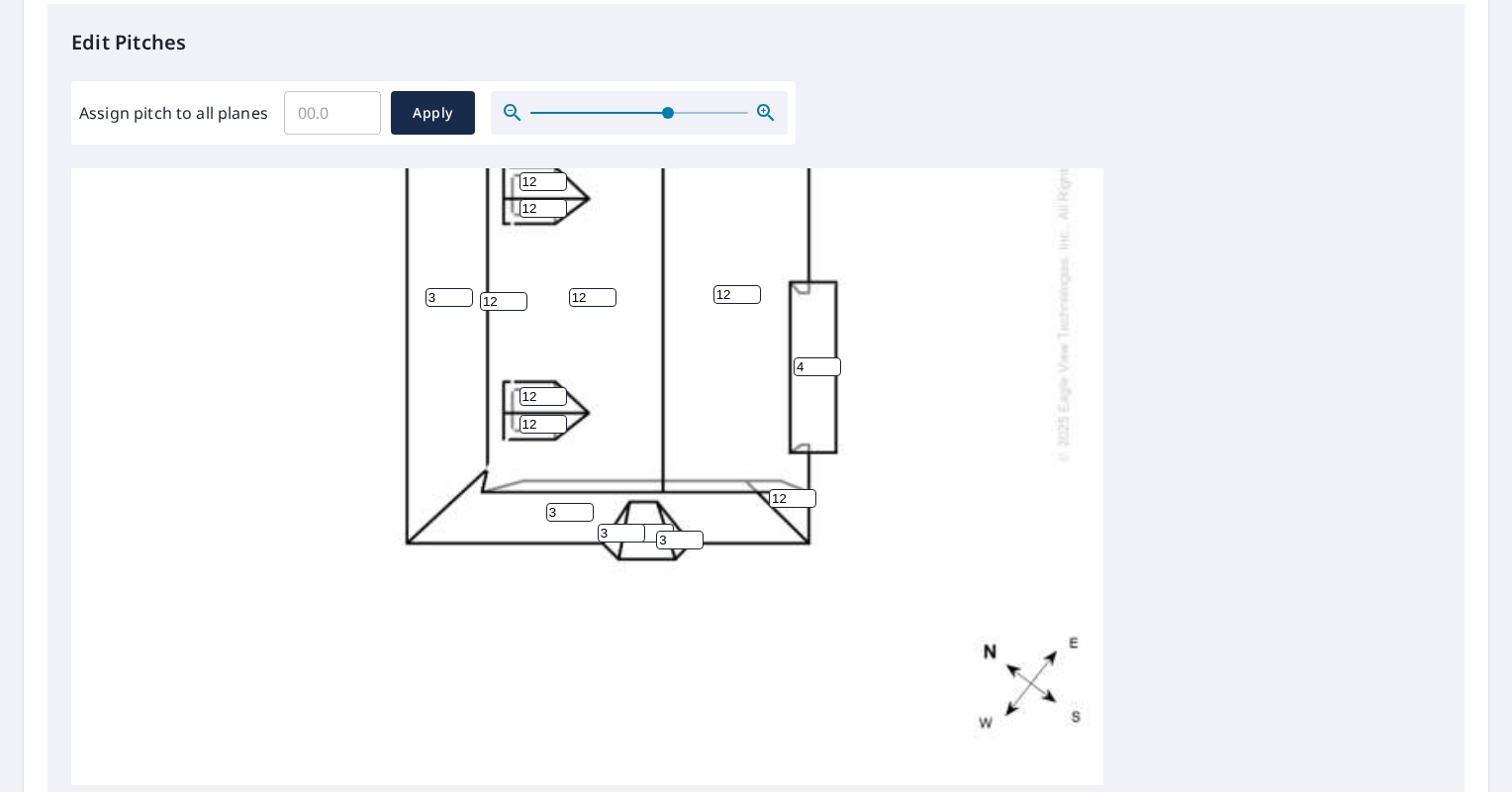 click on "3" at bounding box center (680, 540) 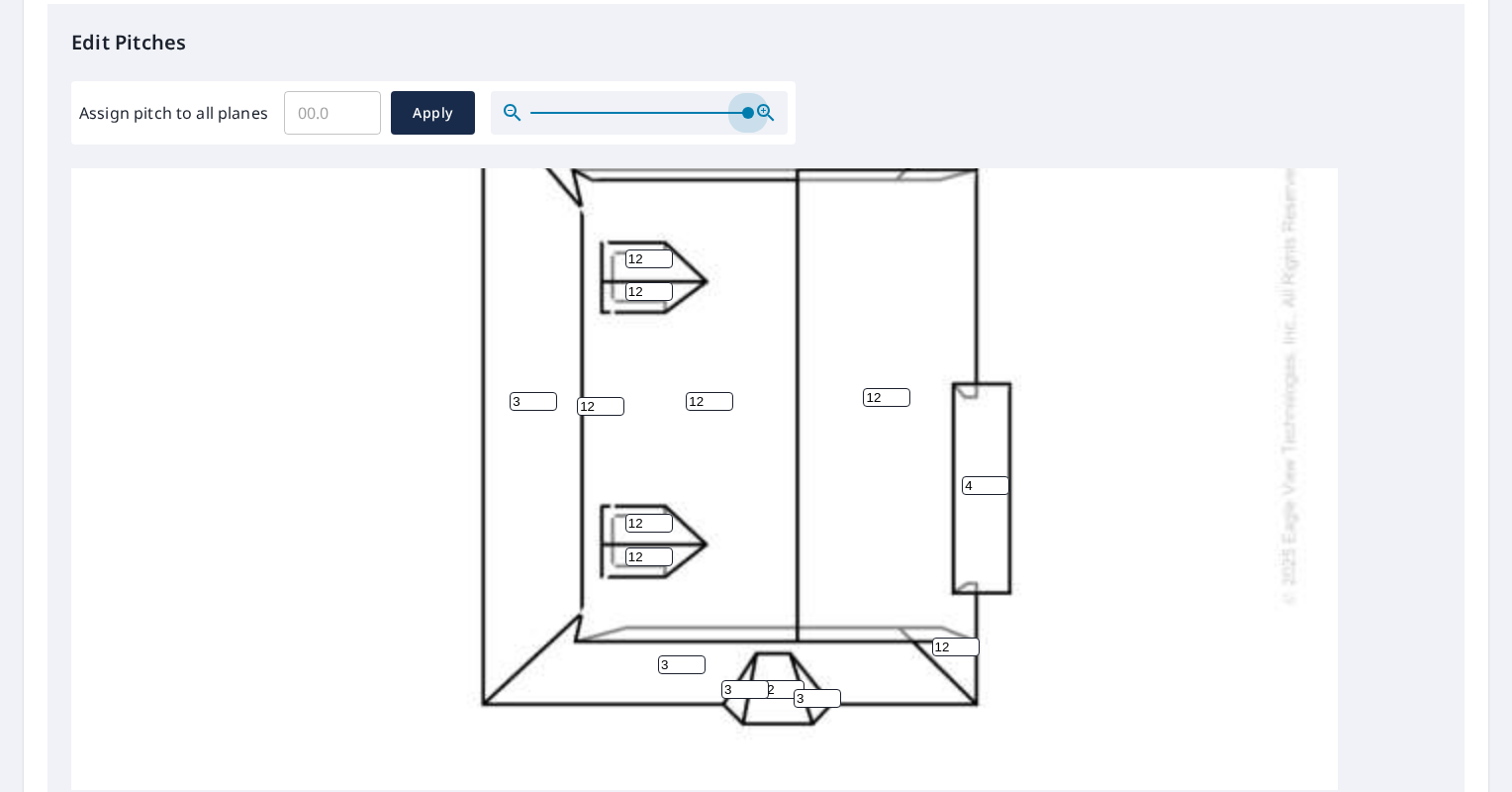 drag, startPoint x: 669, startPoint y: 117, endPoint x: 815, endPoint y: 278, distance: 217.34075 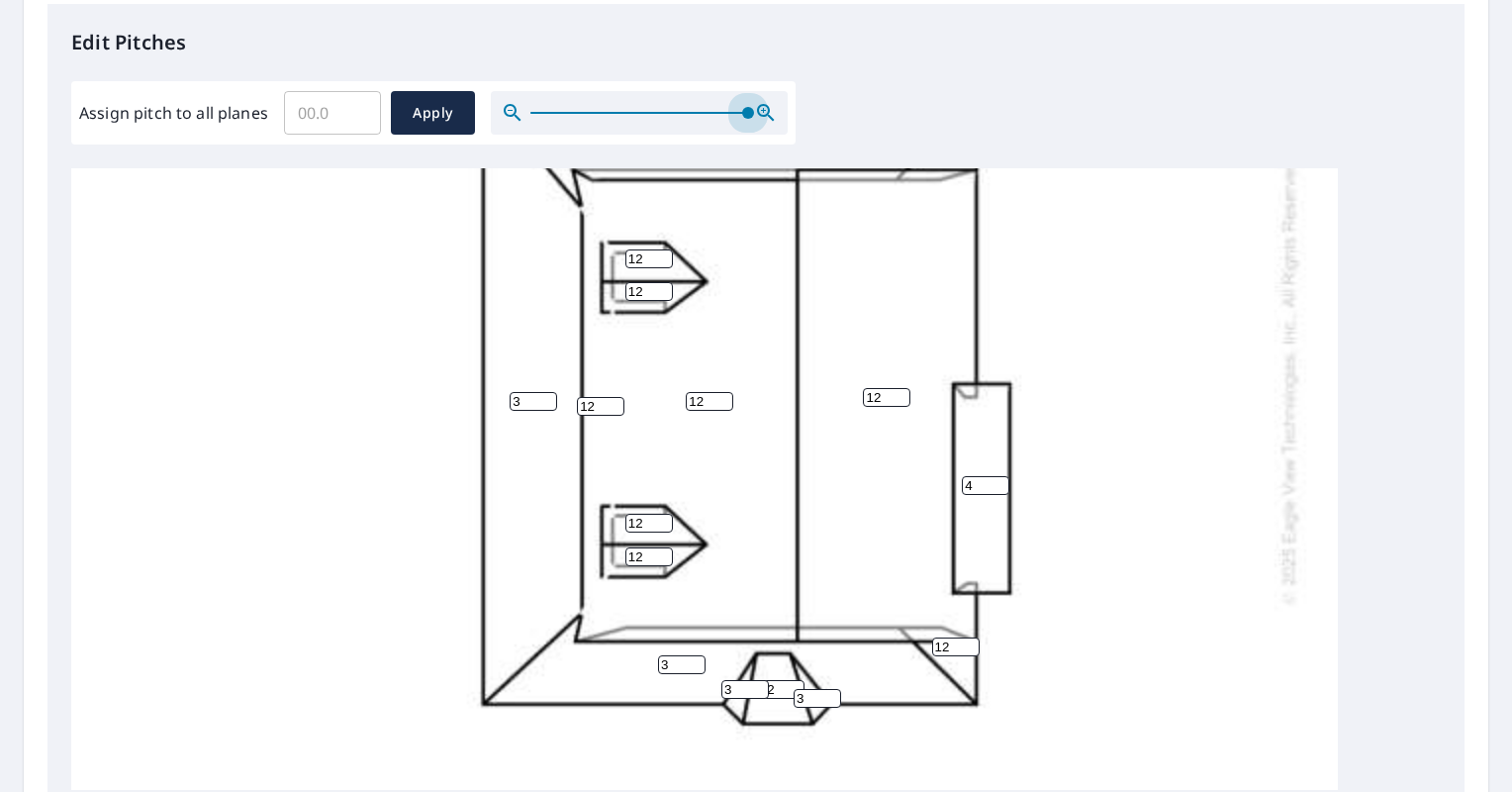 click on "Edit Pitches Assign pitch to all planes ​ Apply 12 12 3 3 3 4 12 12 3 12 12 12 12 12 3 3" at bounding box center (756, 409) 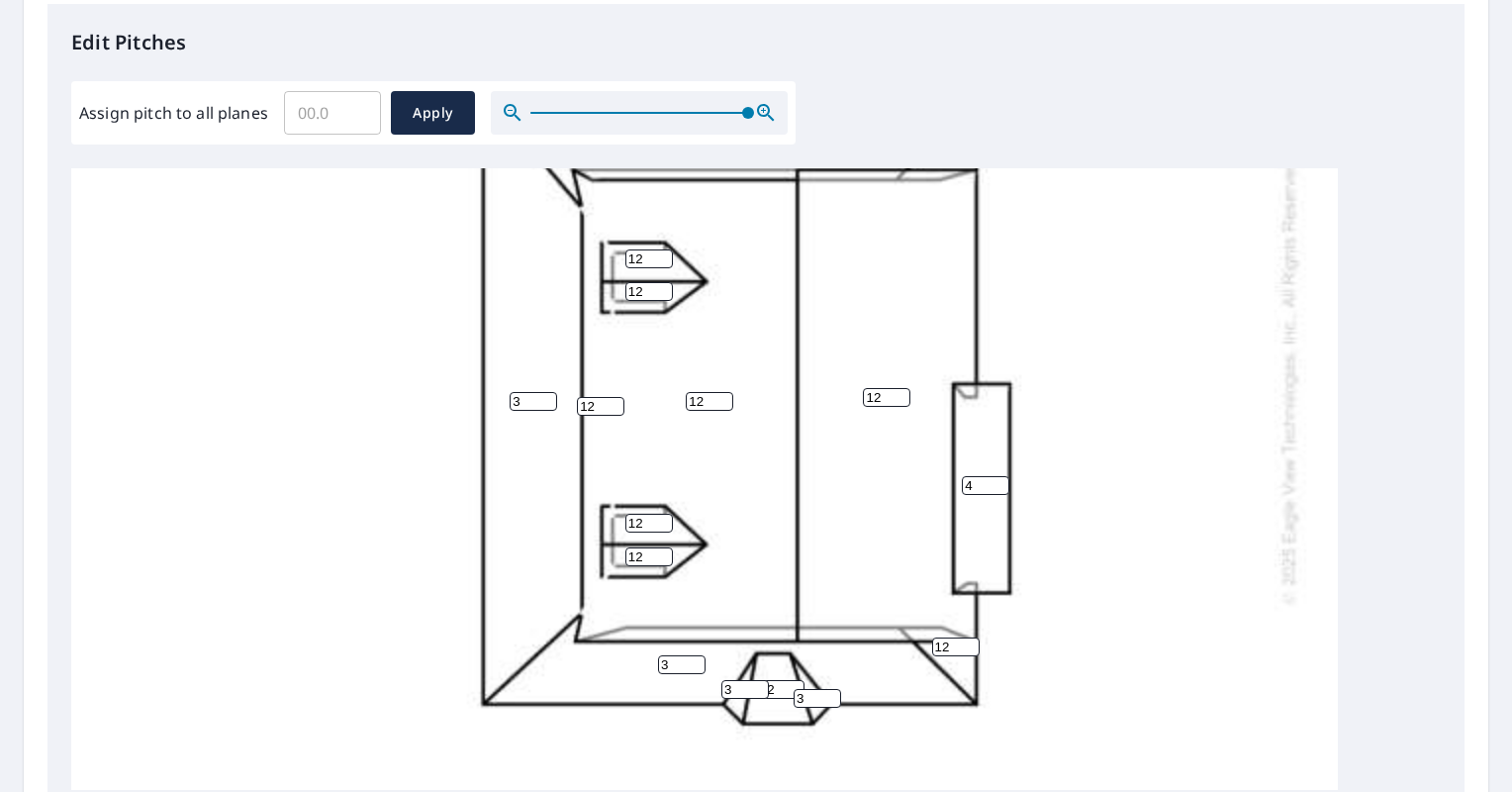 drag, startPoint x: 780, startPoint y: 689, endPoint x: 712, endPoint y: 696, distance: 68.359345 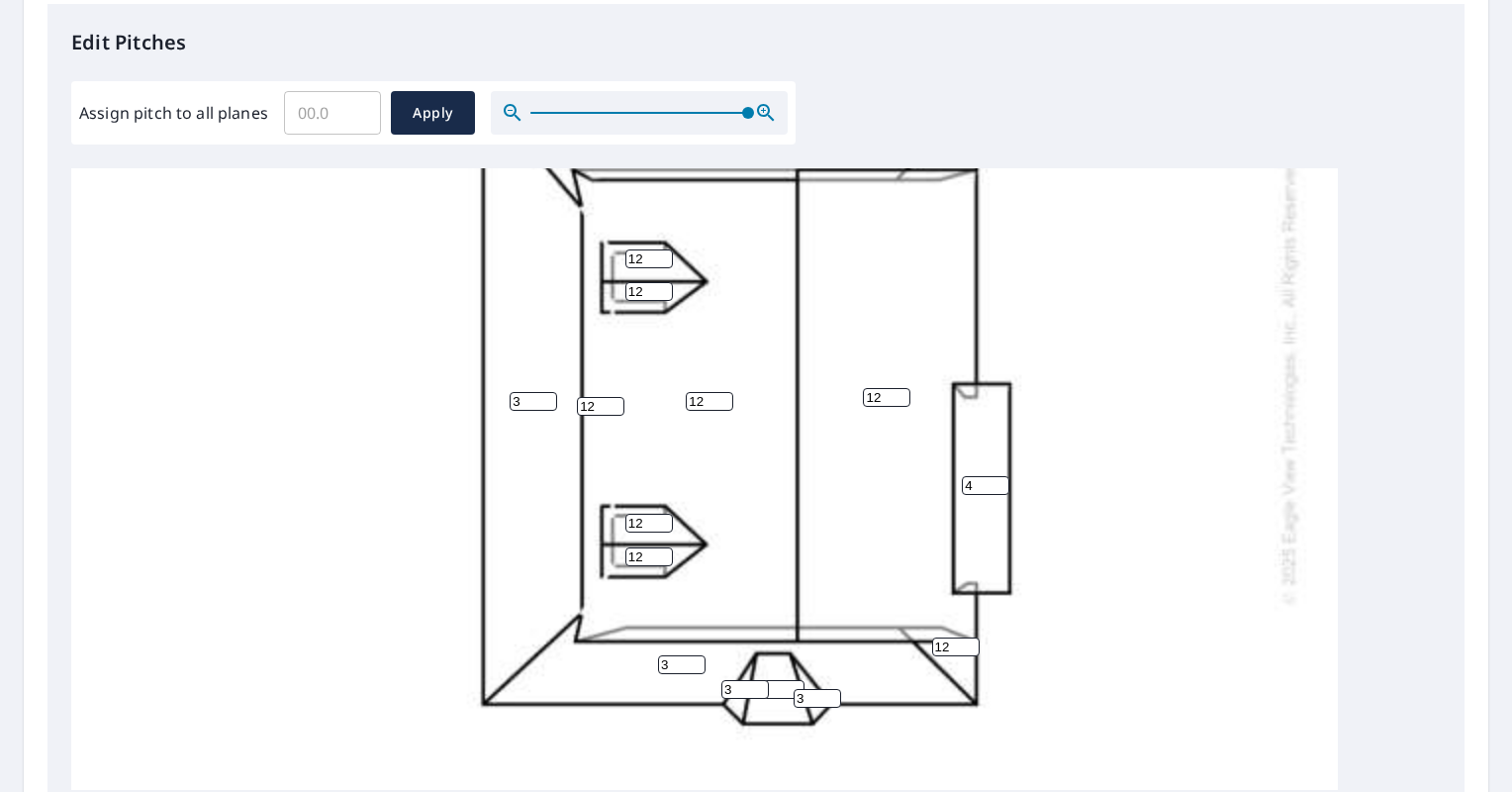 type on "3" 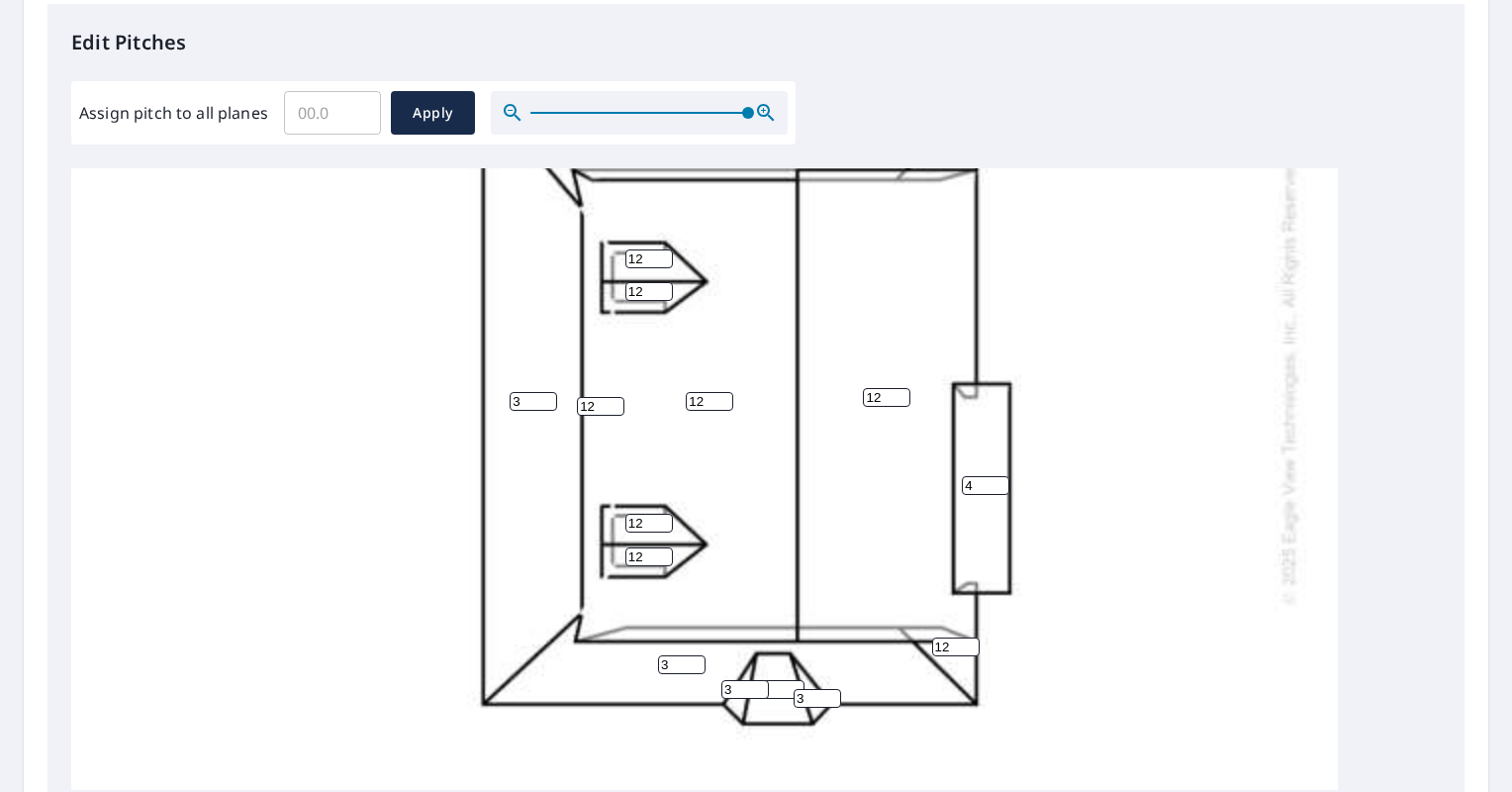 click on "12" at bounding box center [956, 646] 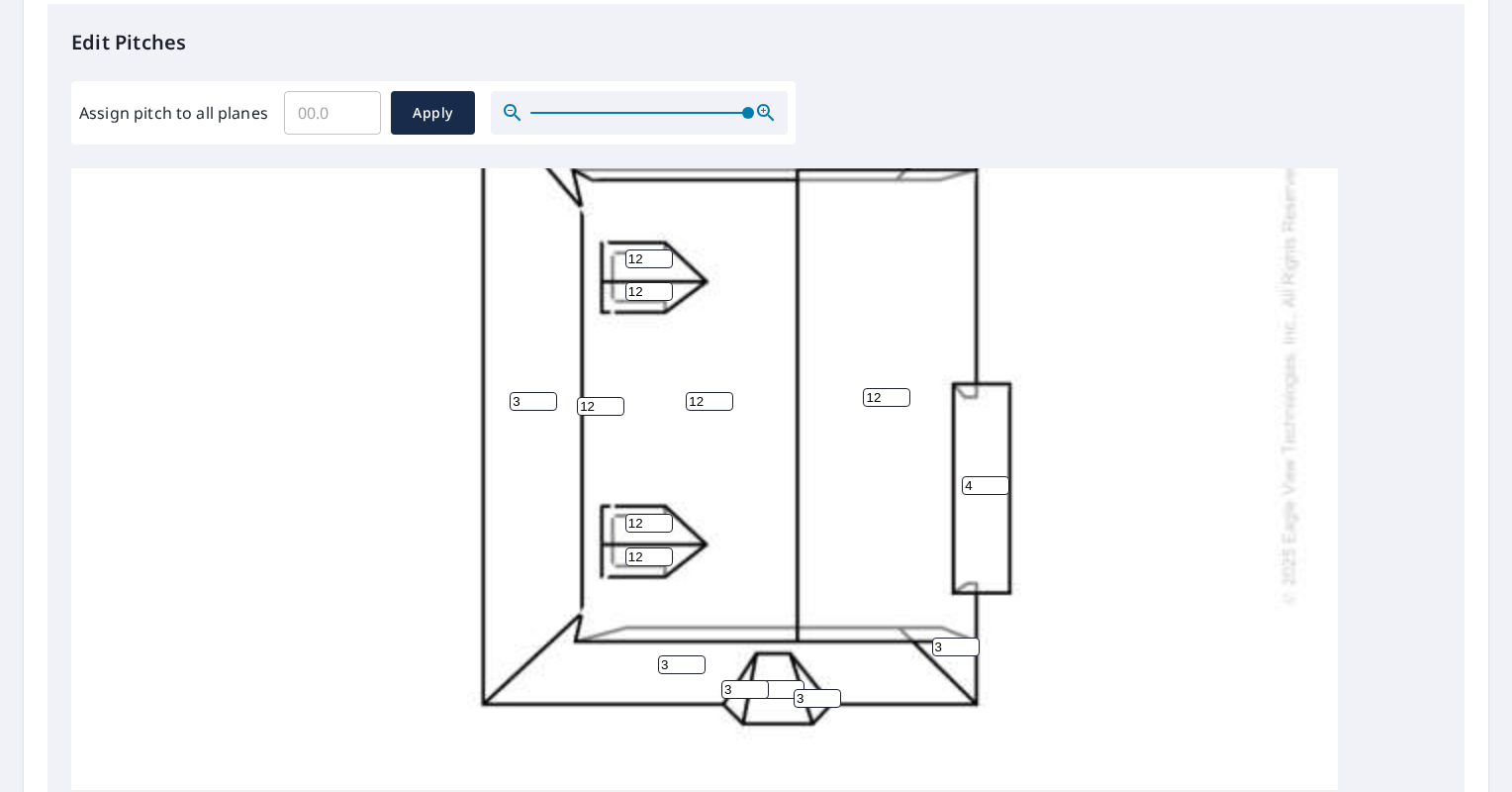 type on "3" 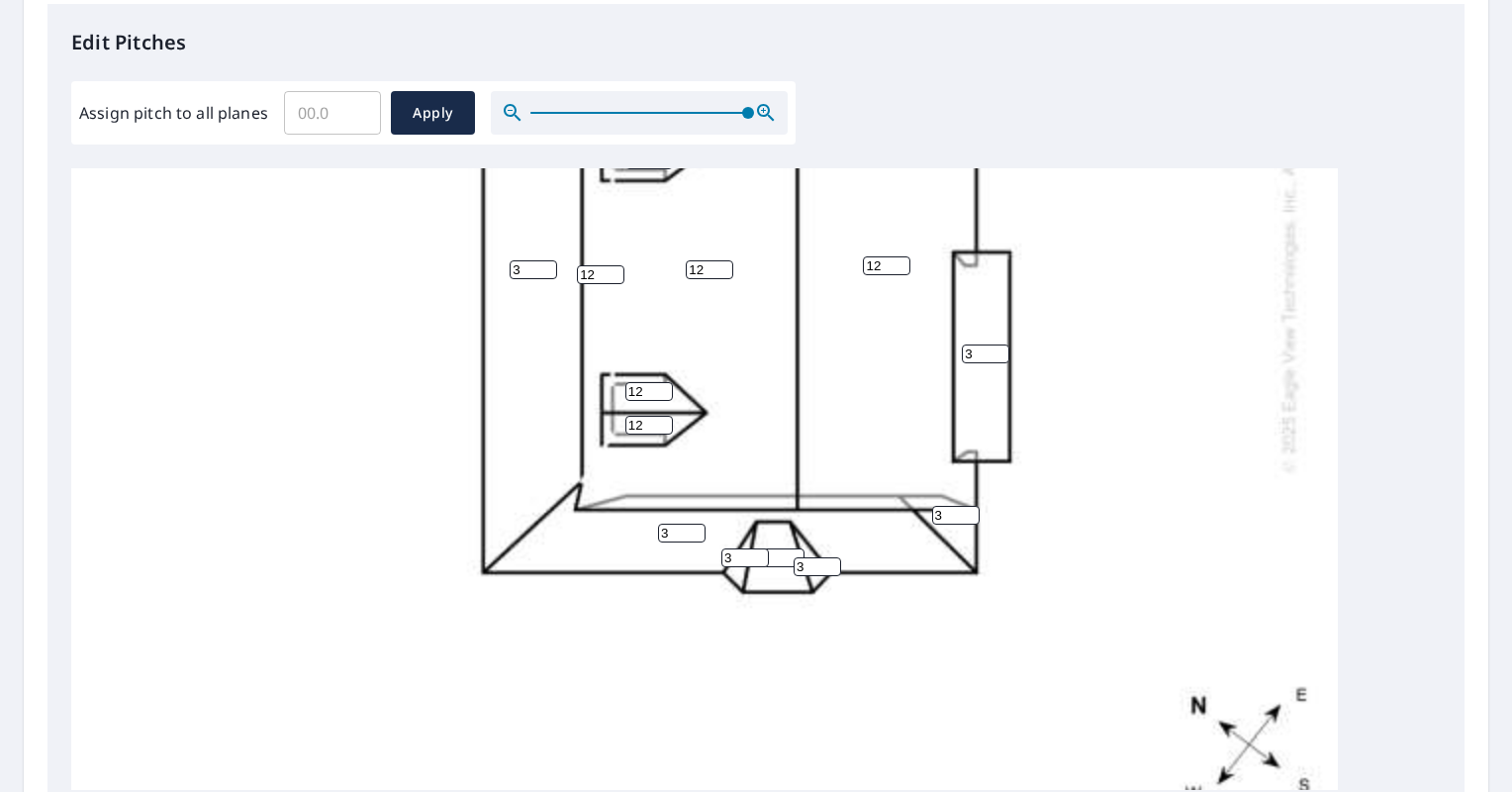 scroll, scrollTop: 575, scrollLeft: 0, axis: vertical 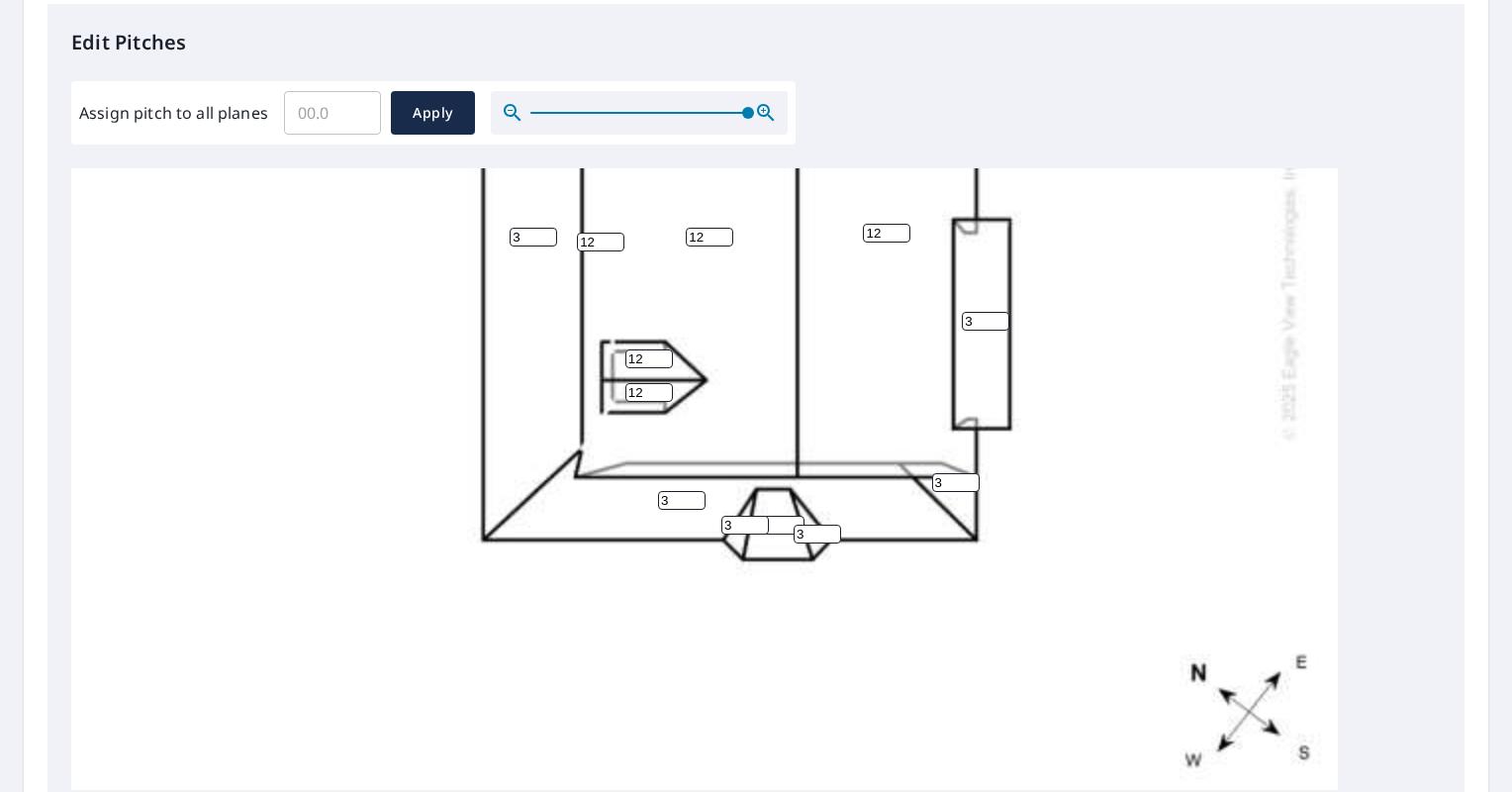 type on "3" 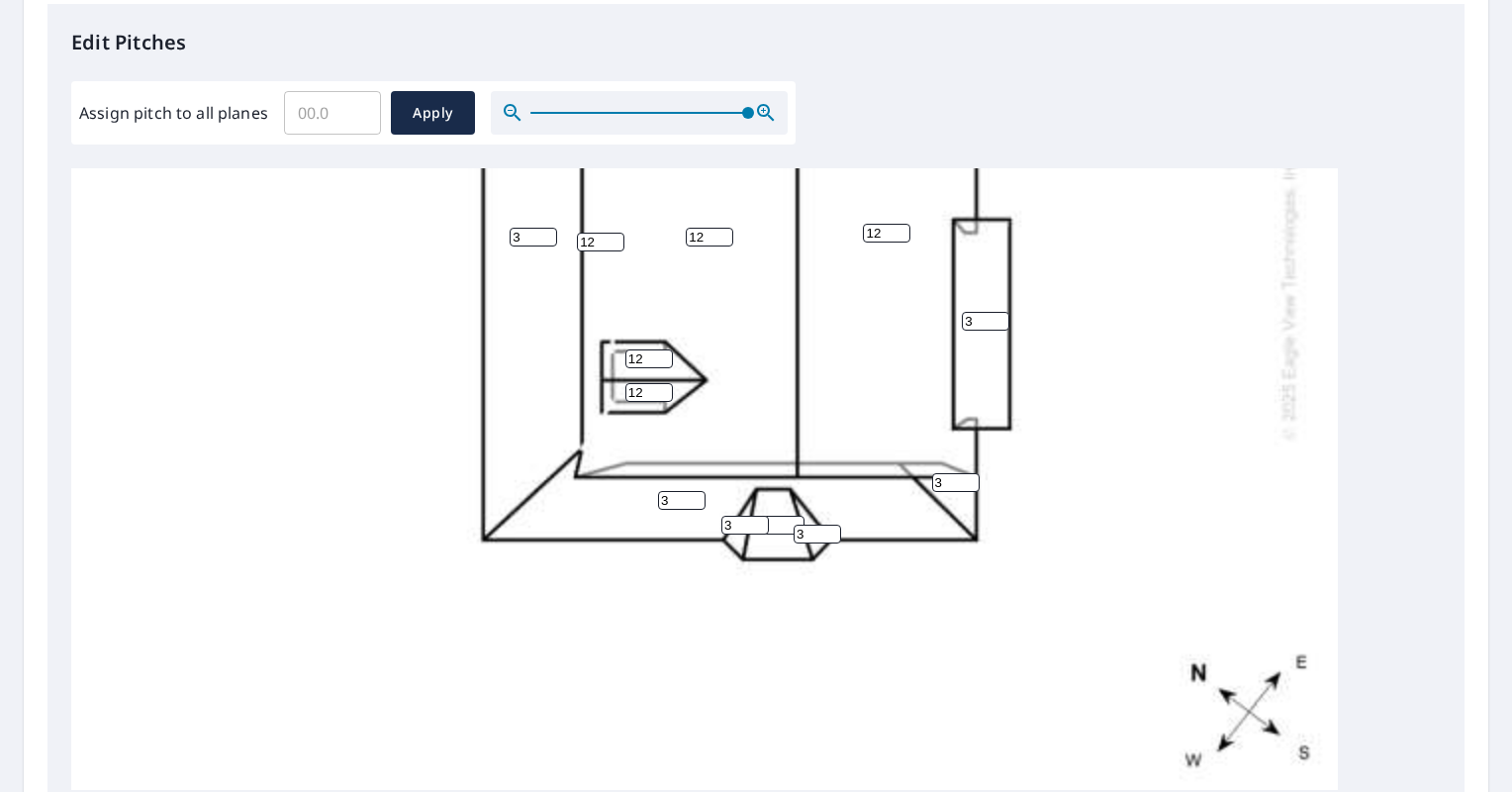 click at bounding box center [639, 113] 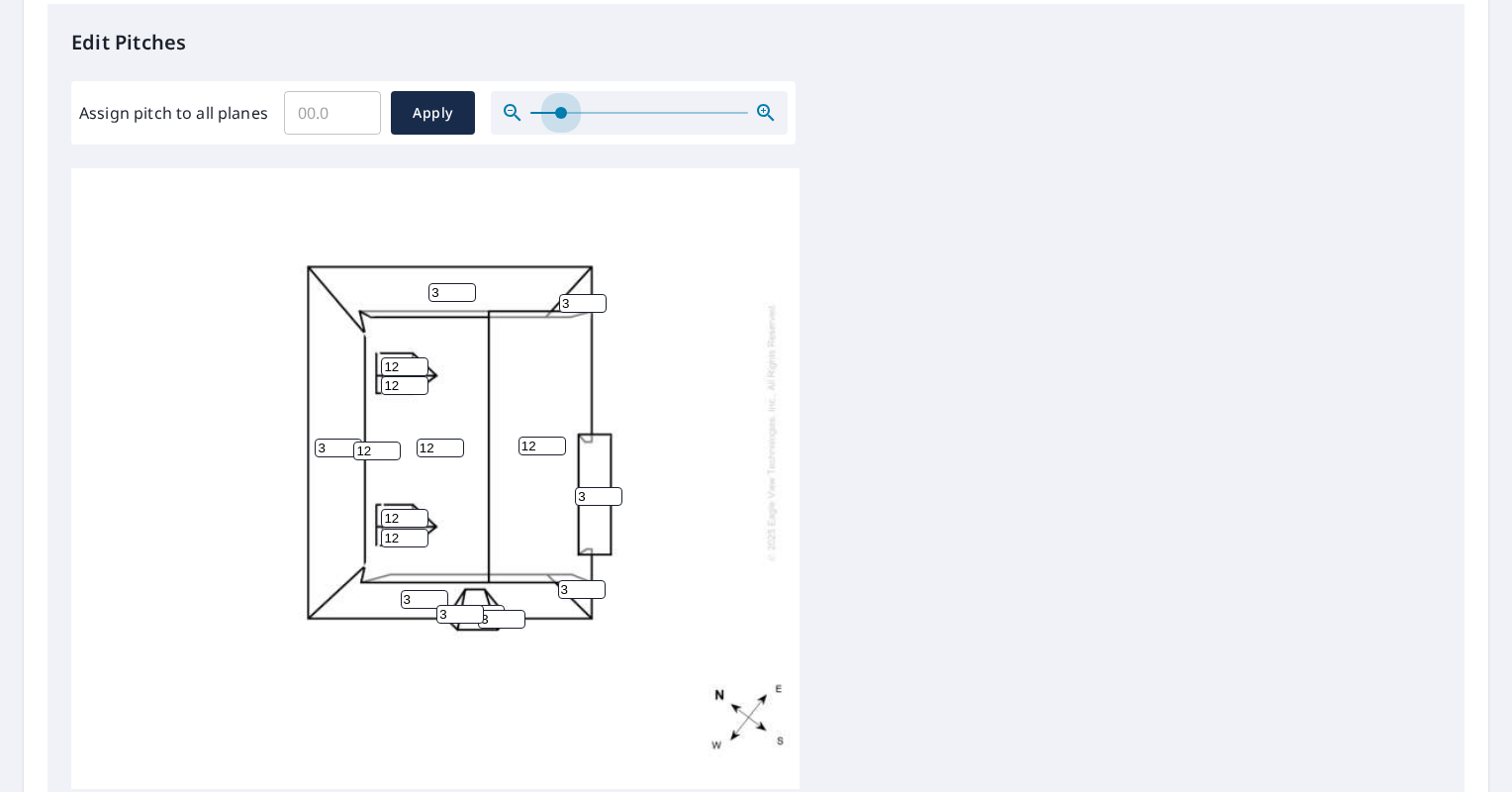 scroll, scrollTop: 20, scrollLeft: 0, axis: vertical 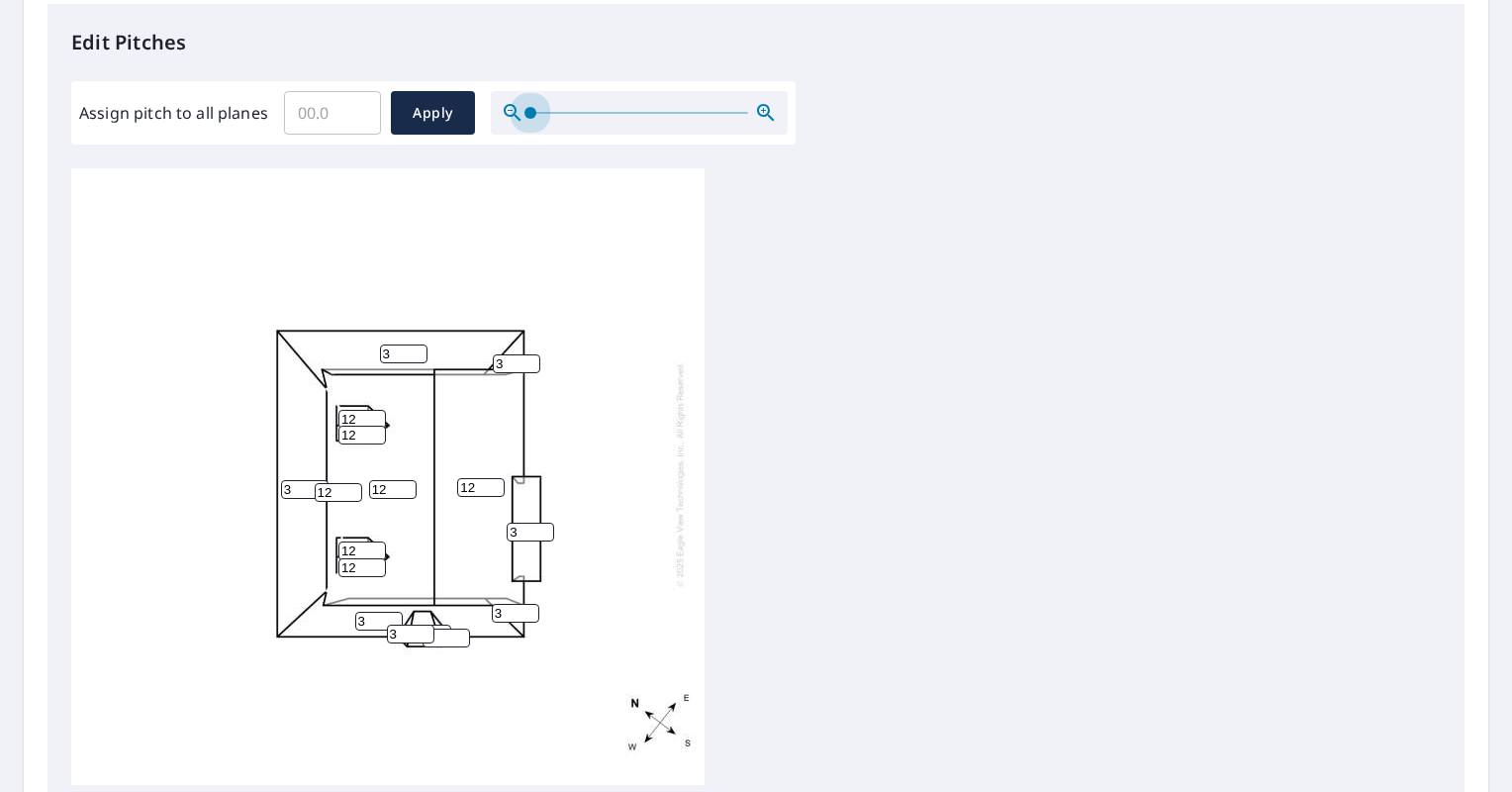 drag, startPoint x: 741, startPoint y: 113, endPoint x: 499, endPoint y: 134, distance: 242.90945 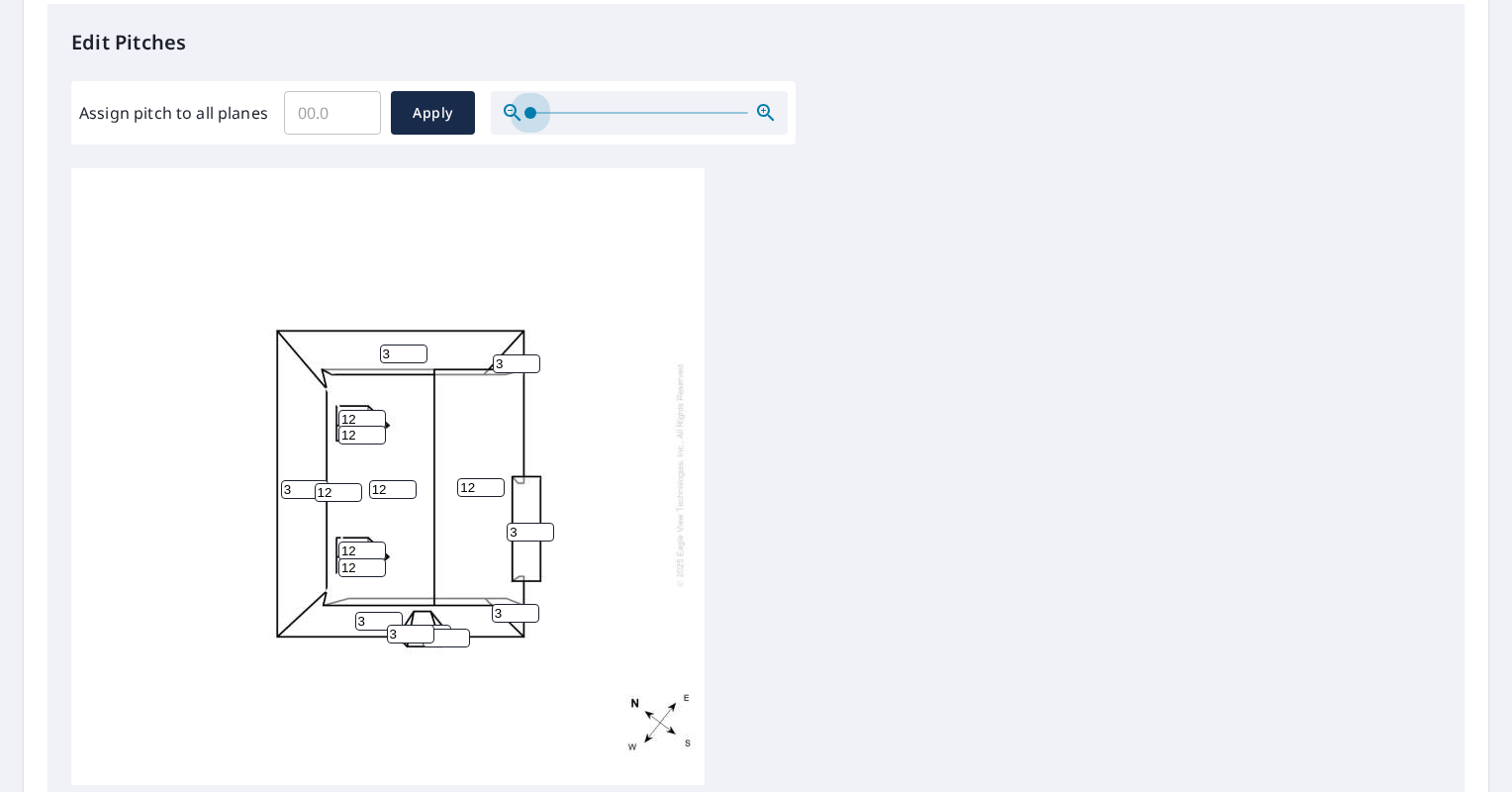 click at bounding box center (639, 113) 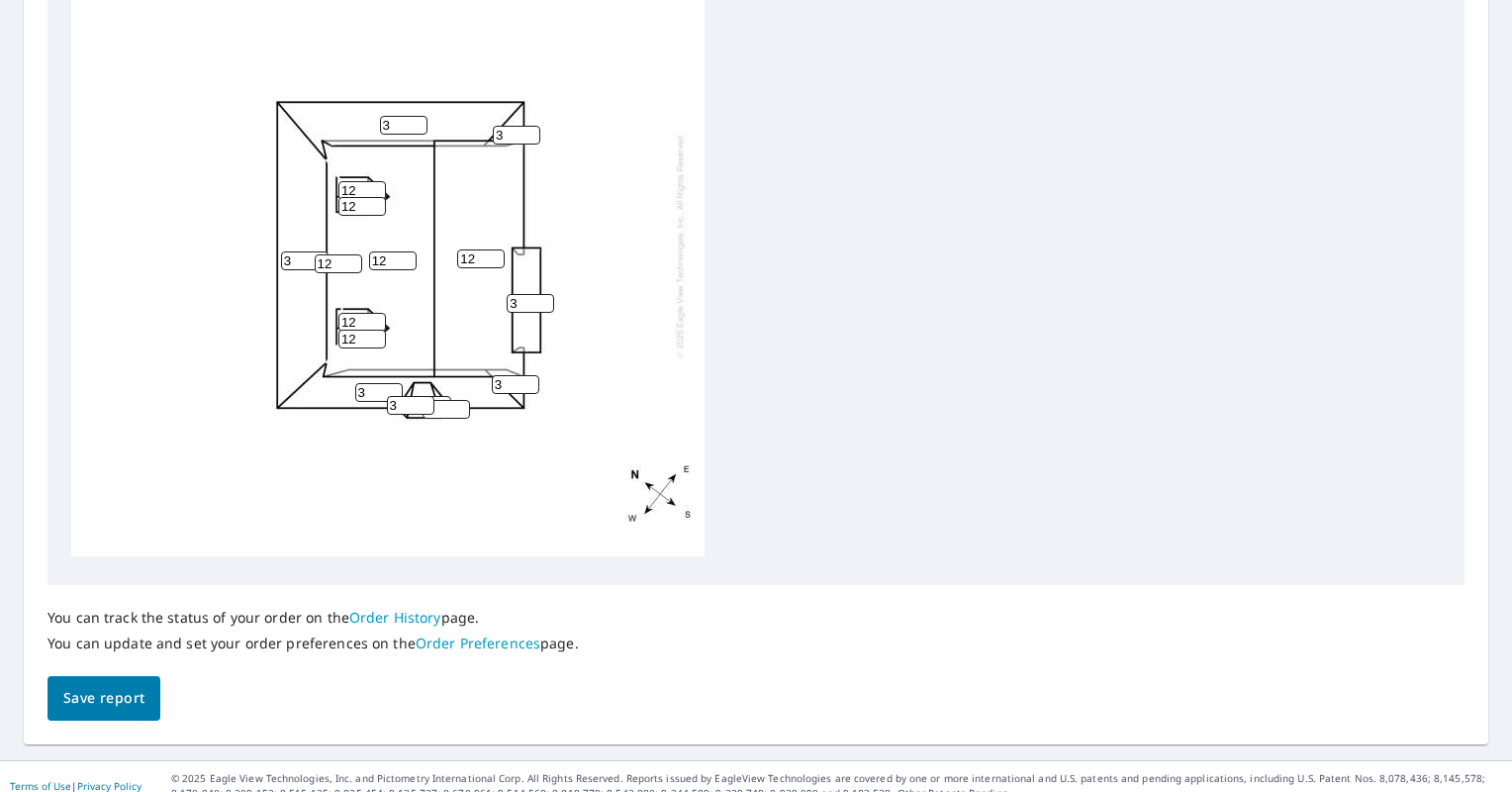 scroll, scrollTop: 758, scrollLeft: 0, axis: vertical 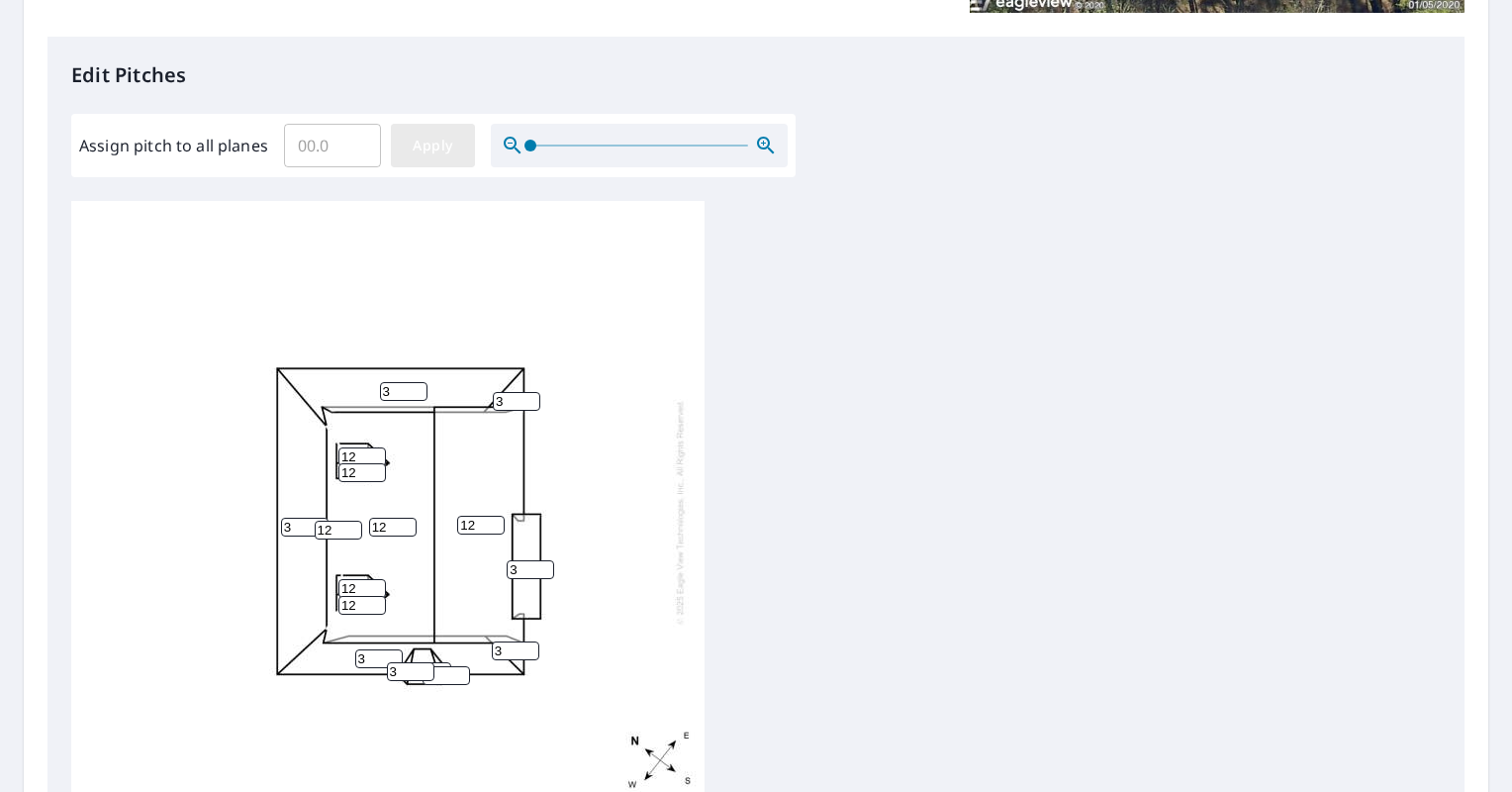 click on "Apply" at bounding box center (432, 146) 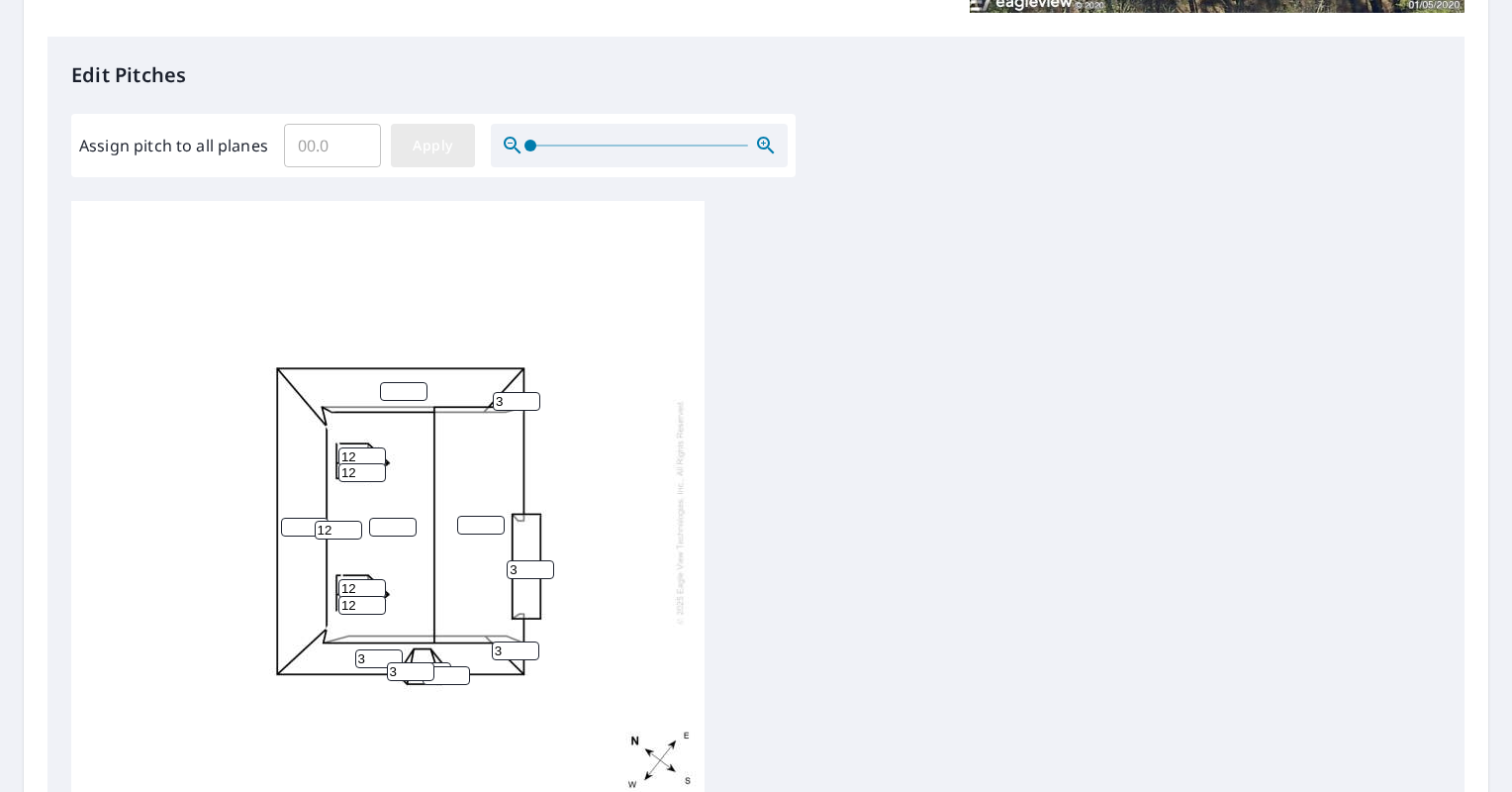 type 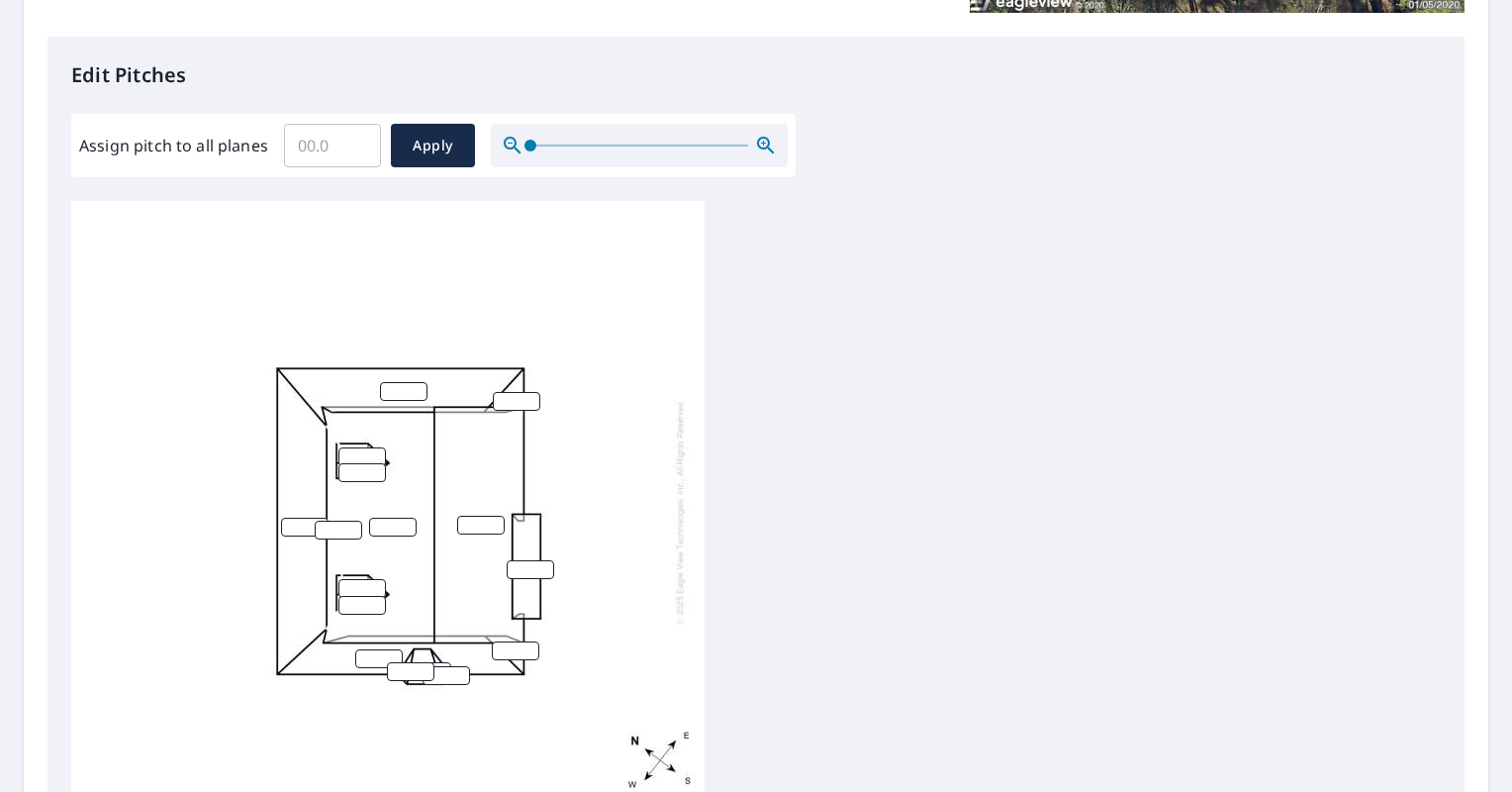 click at bounding box center (404, 391) 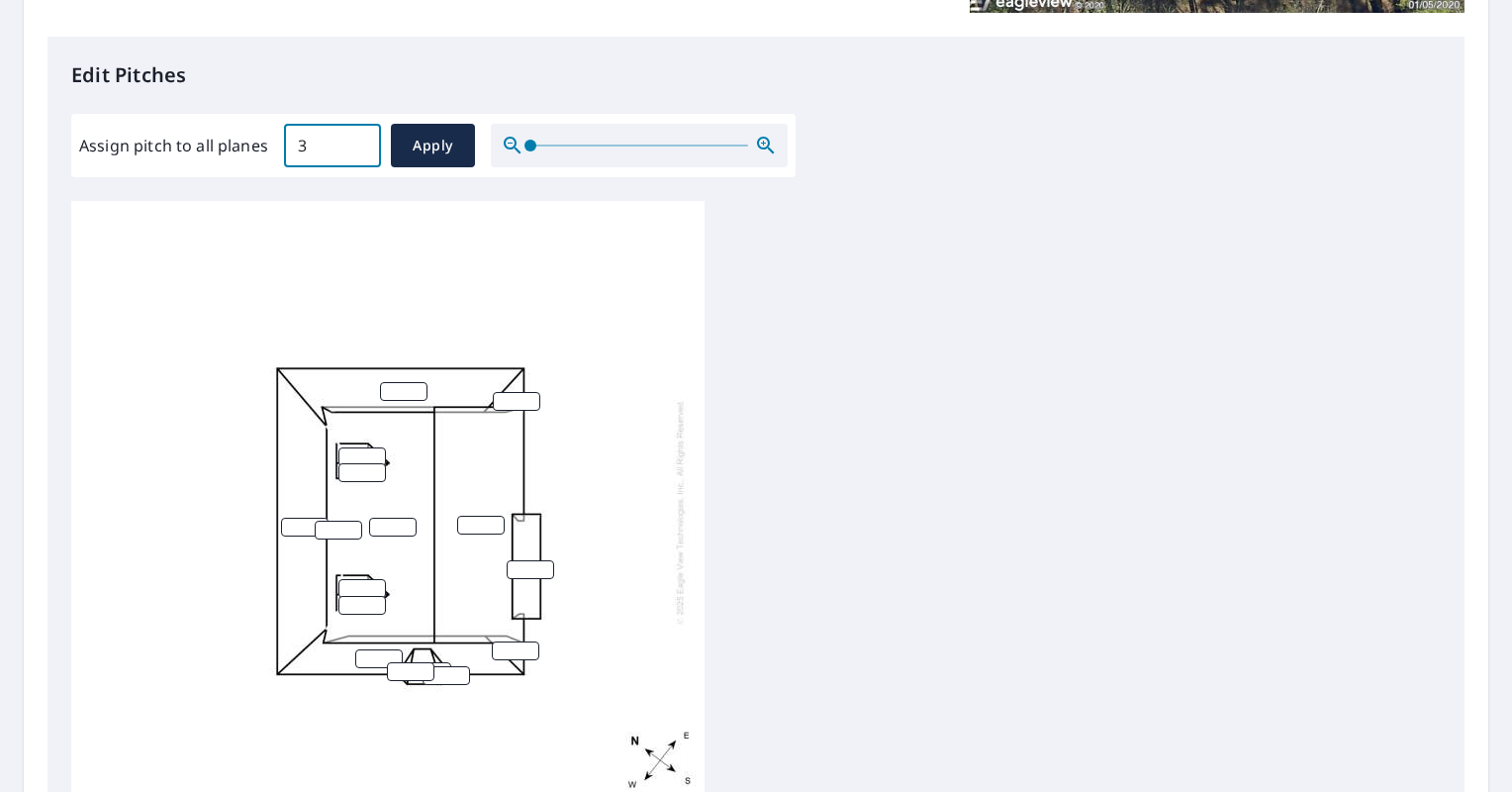 type on "3" 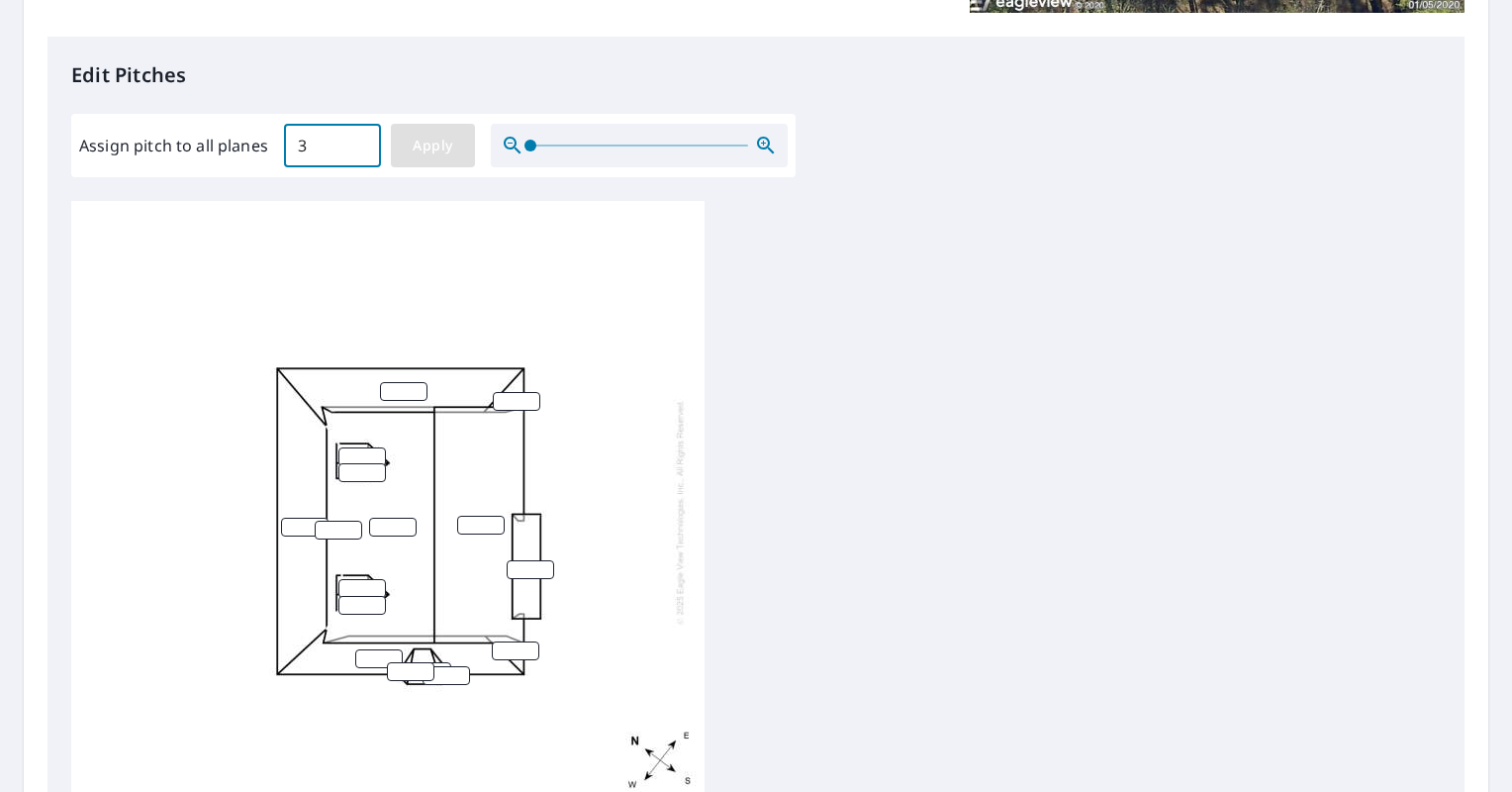 click on "Apply" at bounding box center (432, 146) 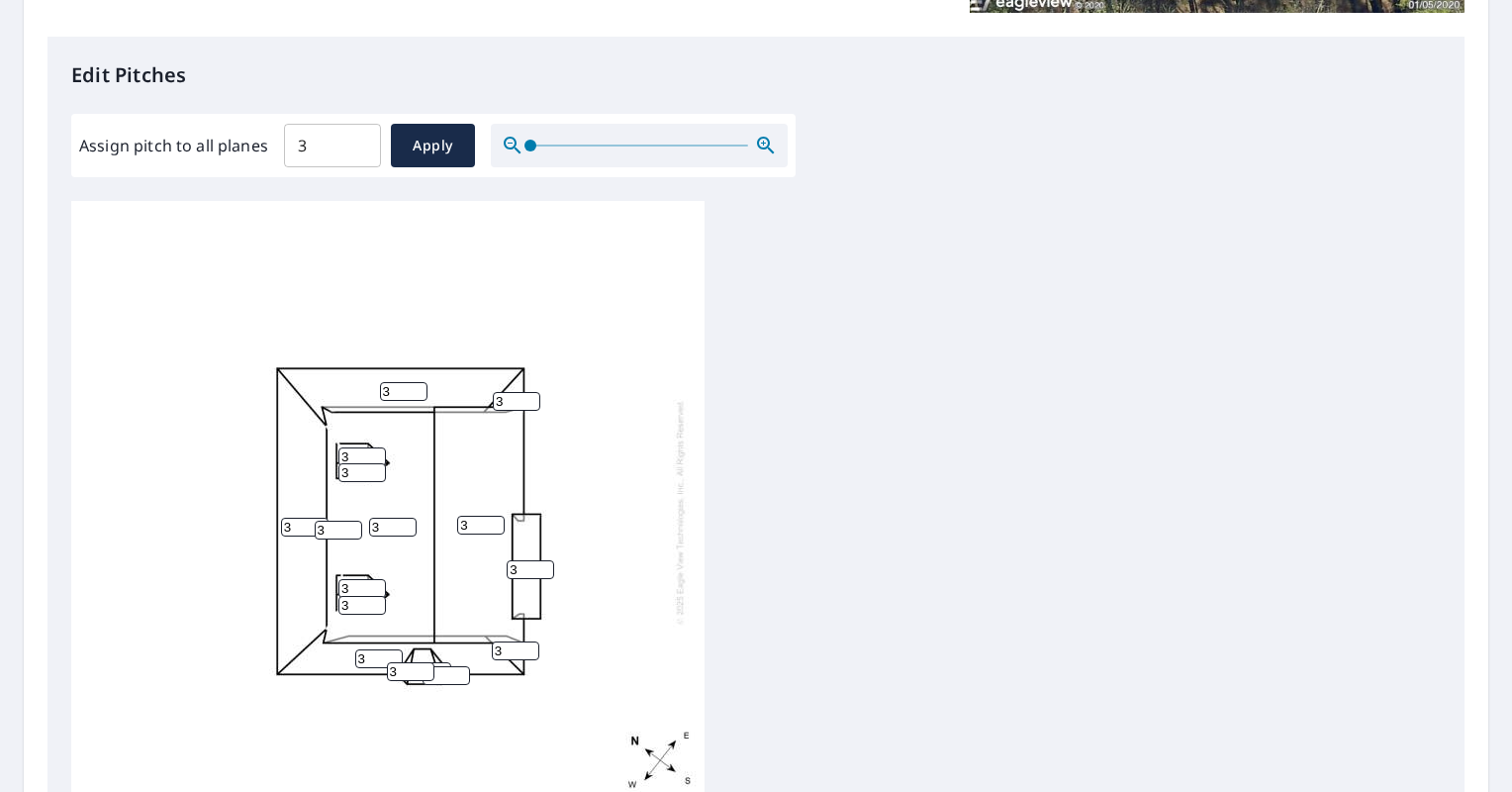 click on "3" at bounding box center (362, 456) 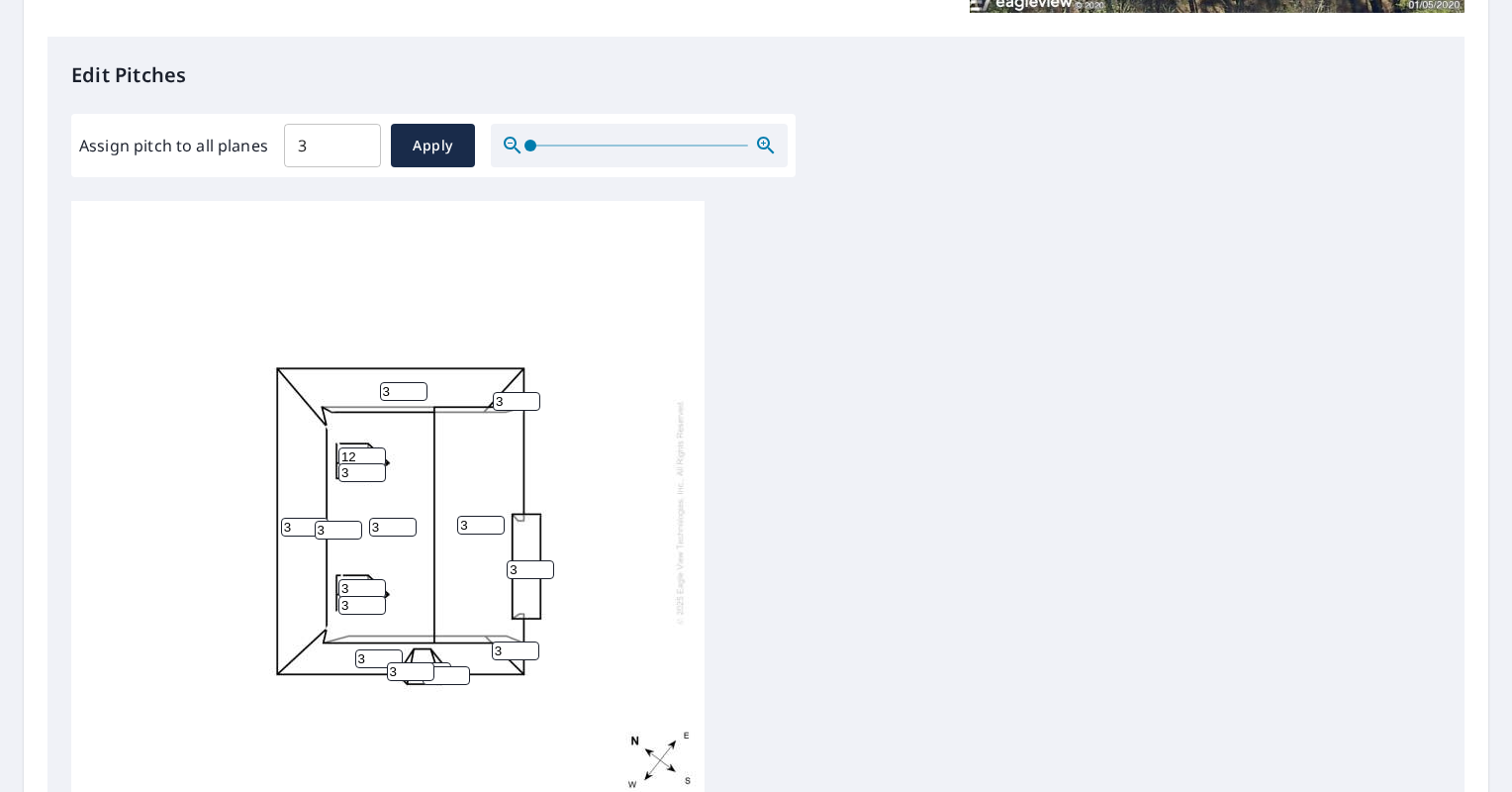 type on "12" 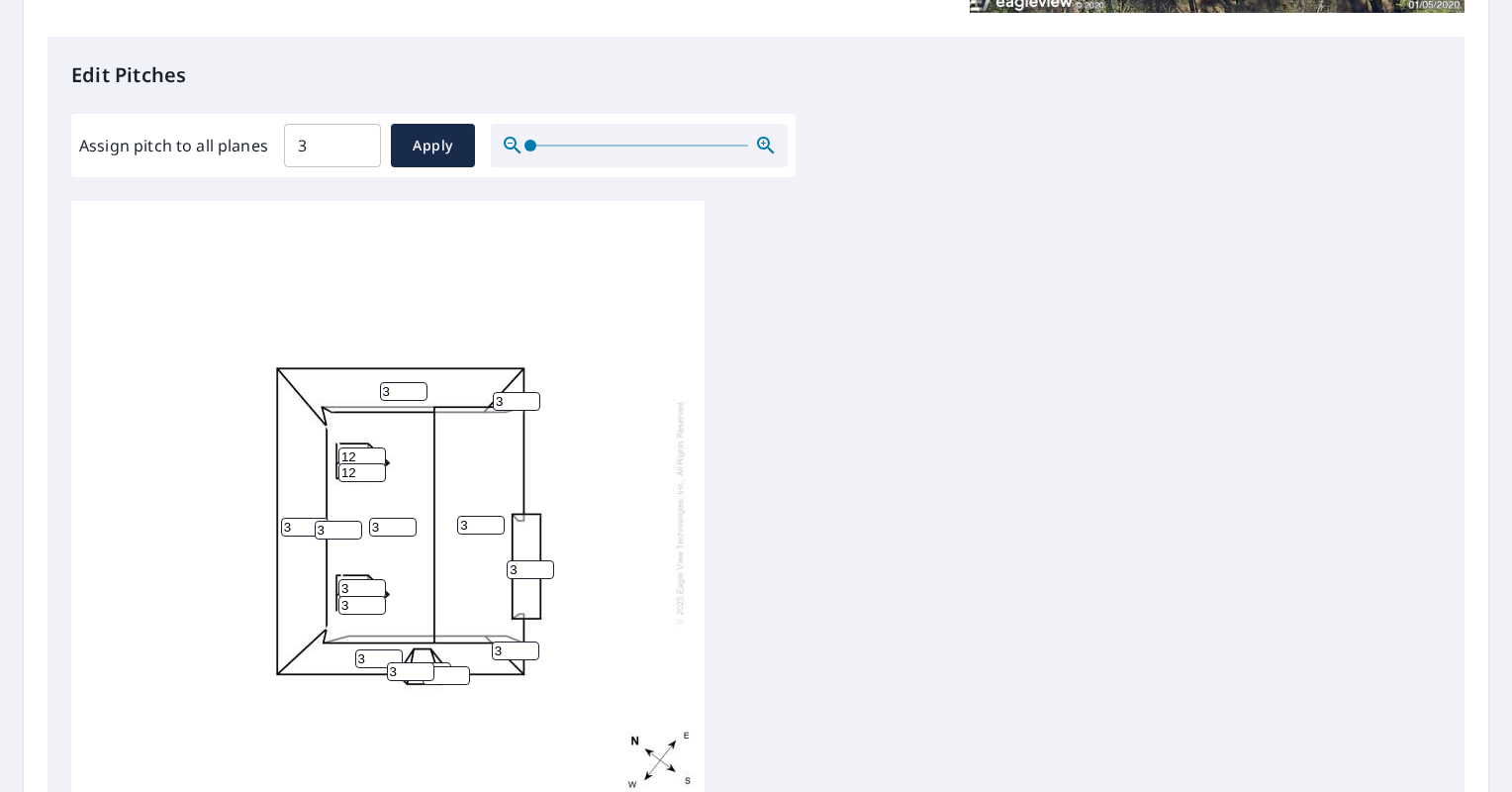 type on "12" 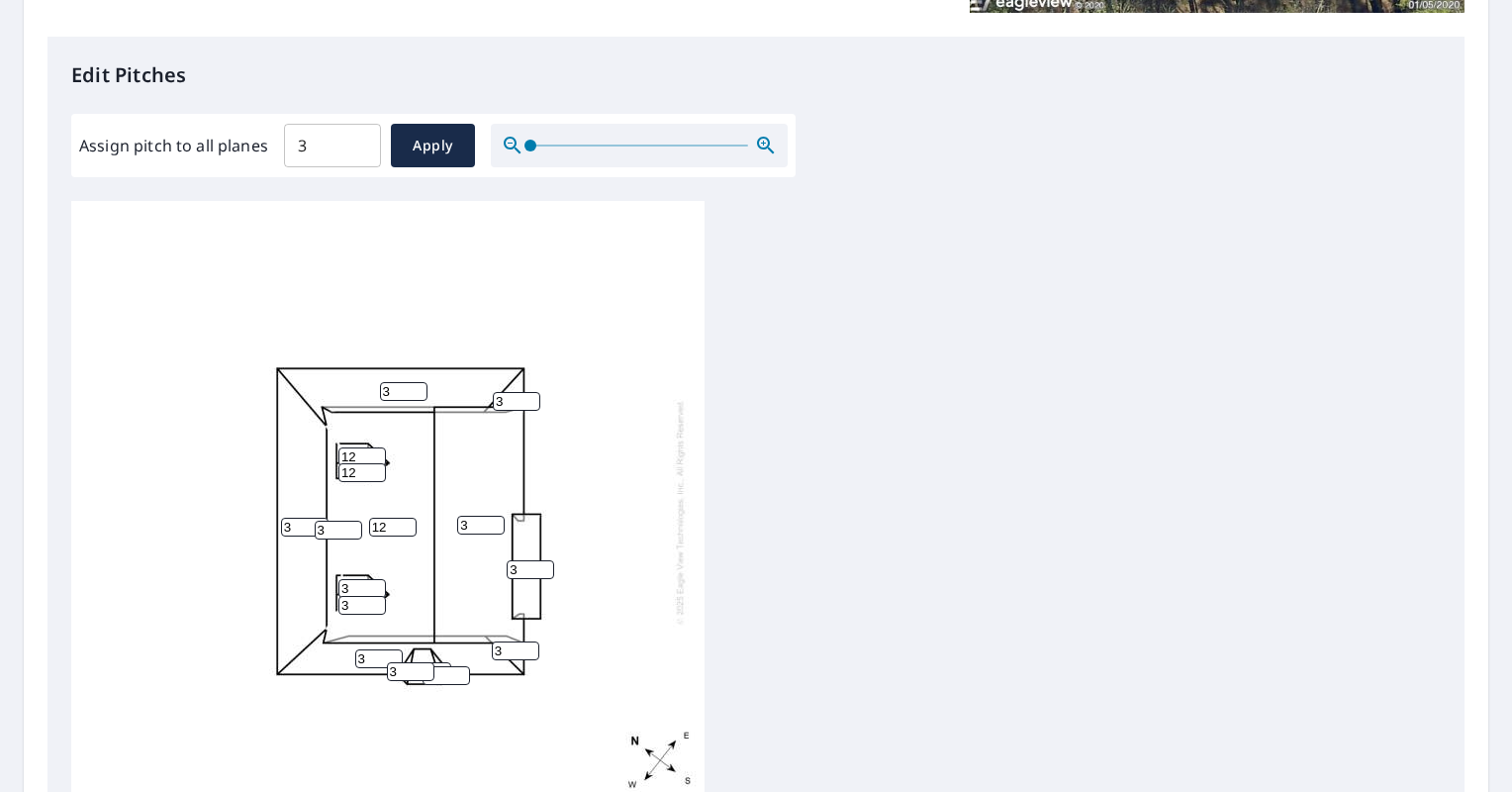 type on "12" 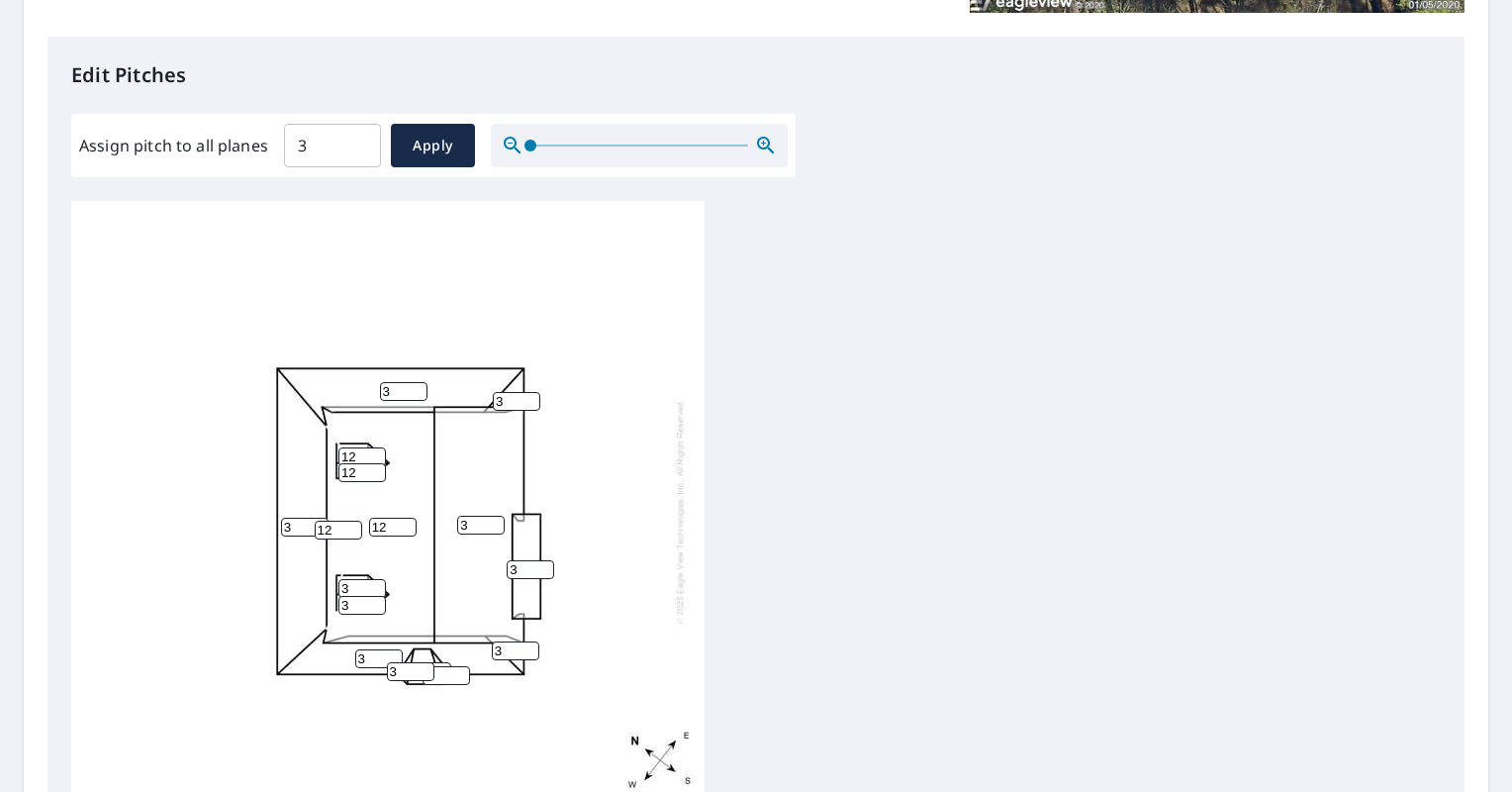 type on "12" 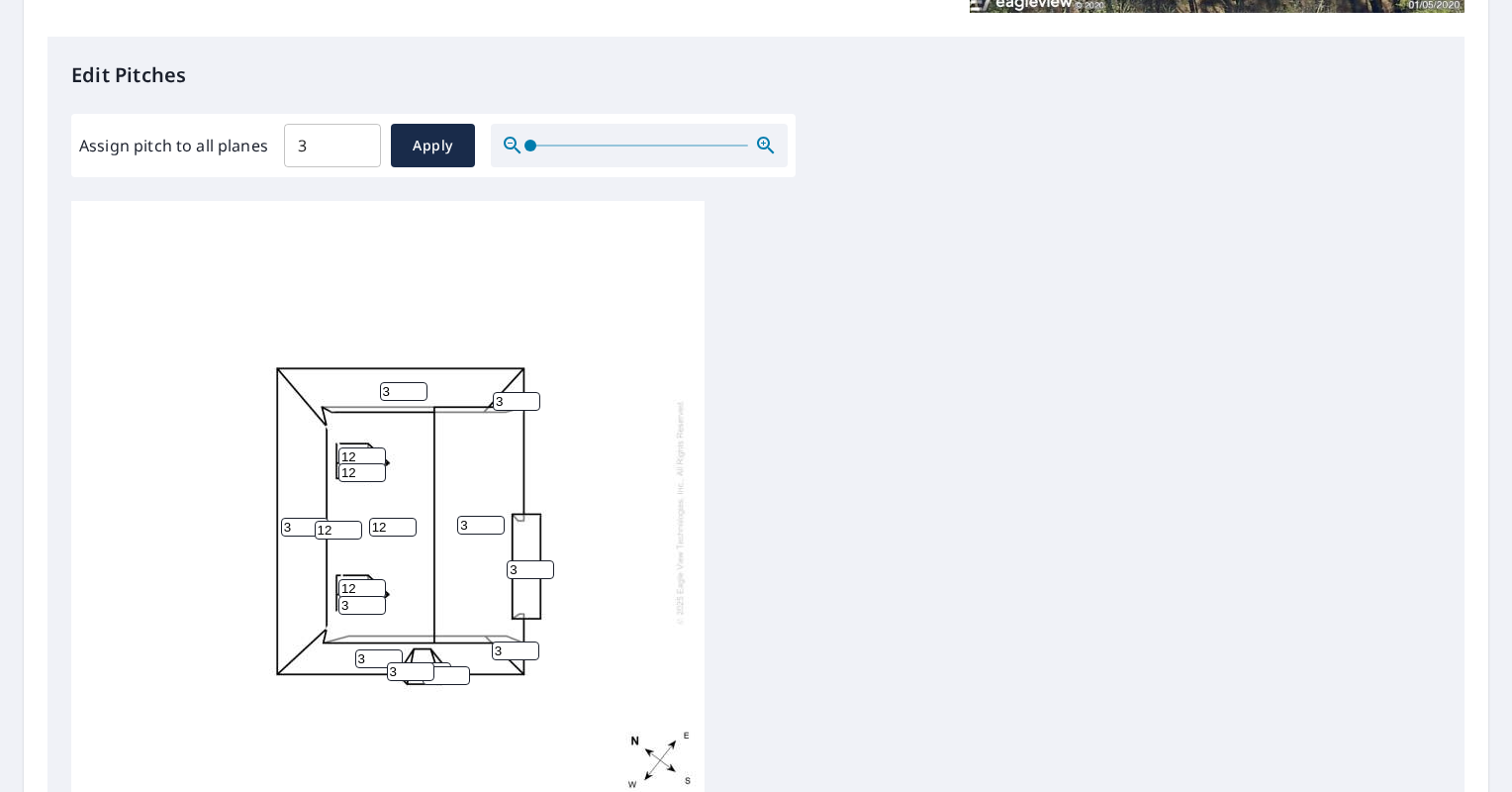 type on "12" 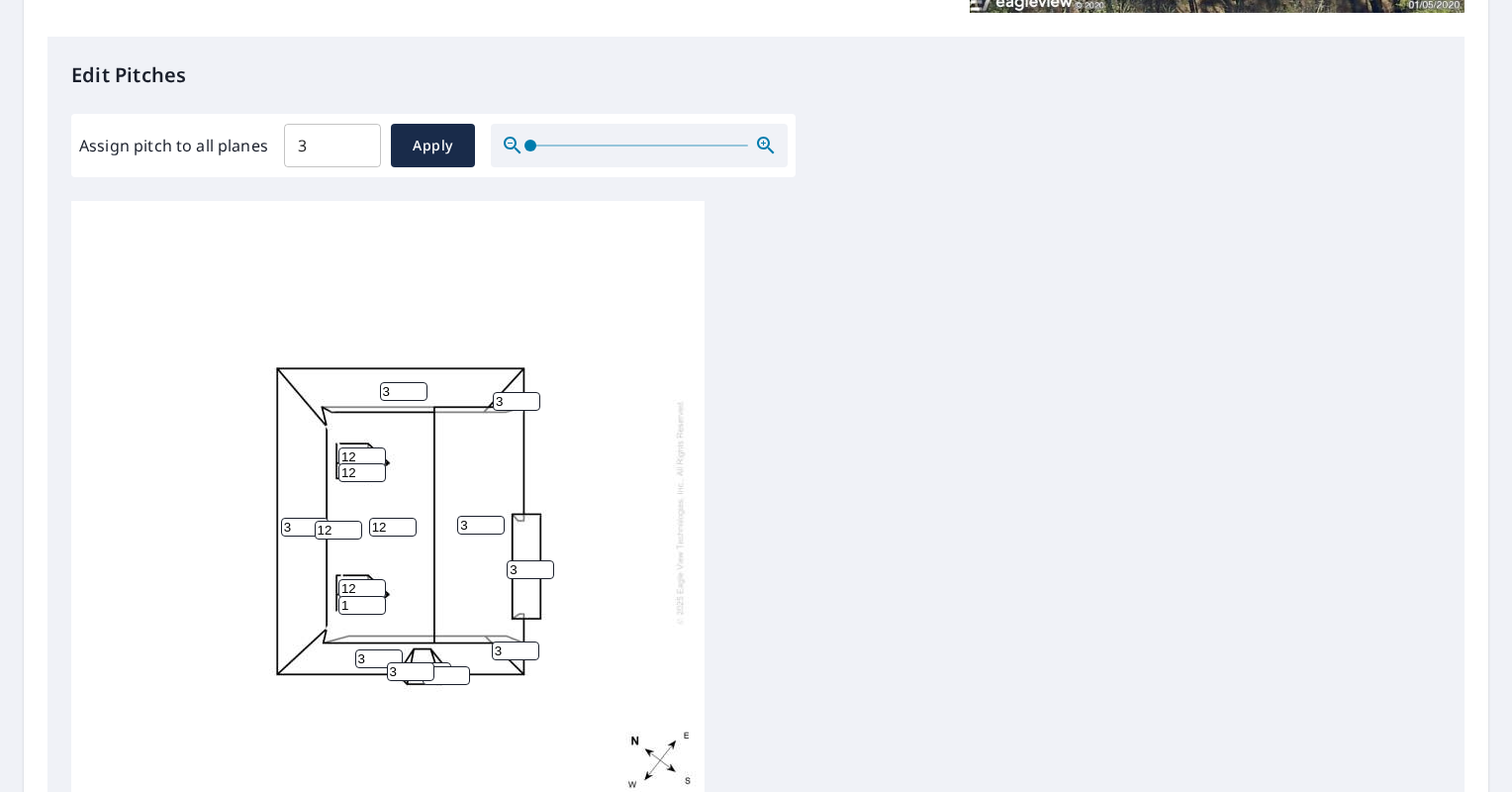 drag, startPoint x: 352, startPoint y: 604, endPoint x: 336, endPoint y: 602, distance: 16.124515 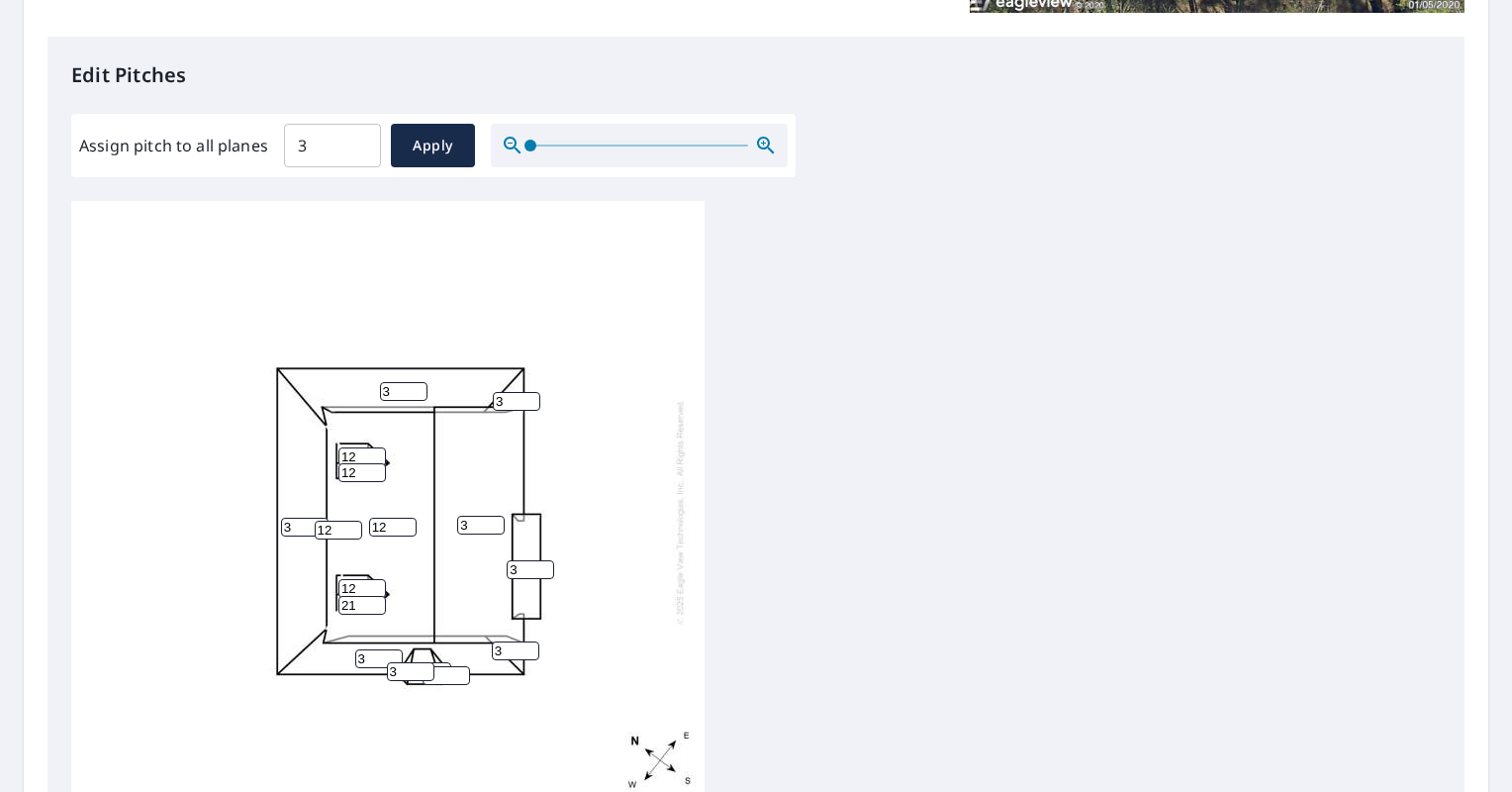 drag, startPoint x: 362, startPoint y: 599, endPoint x: 322, endPoint y: 602, distance: 40.112342 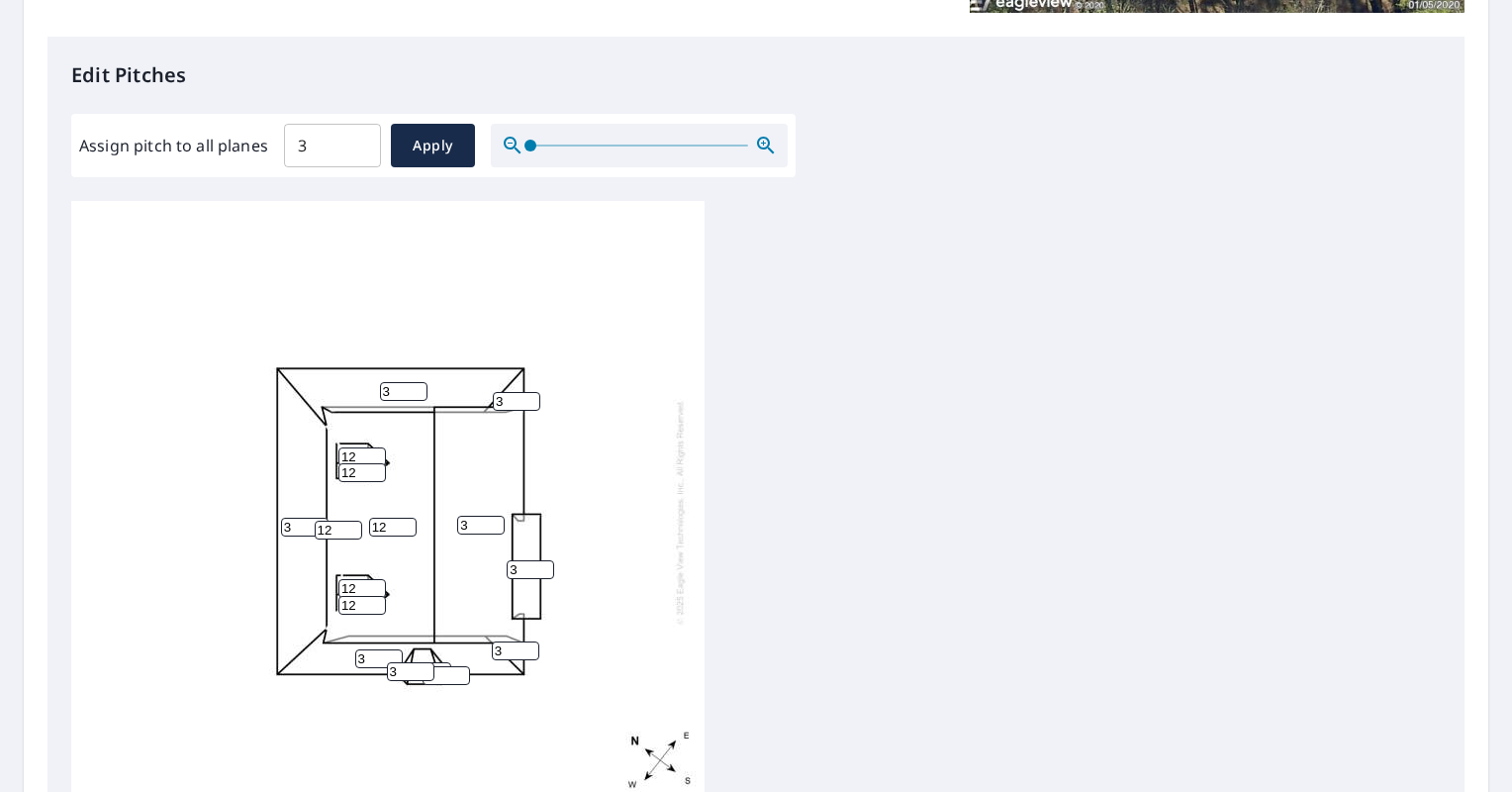 type on "12" 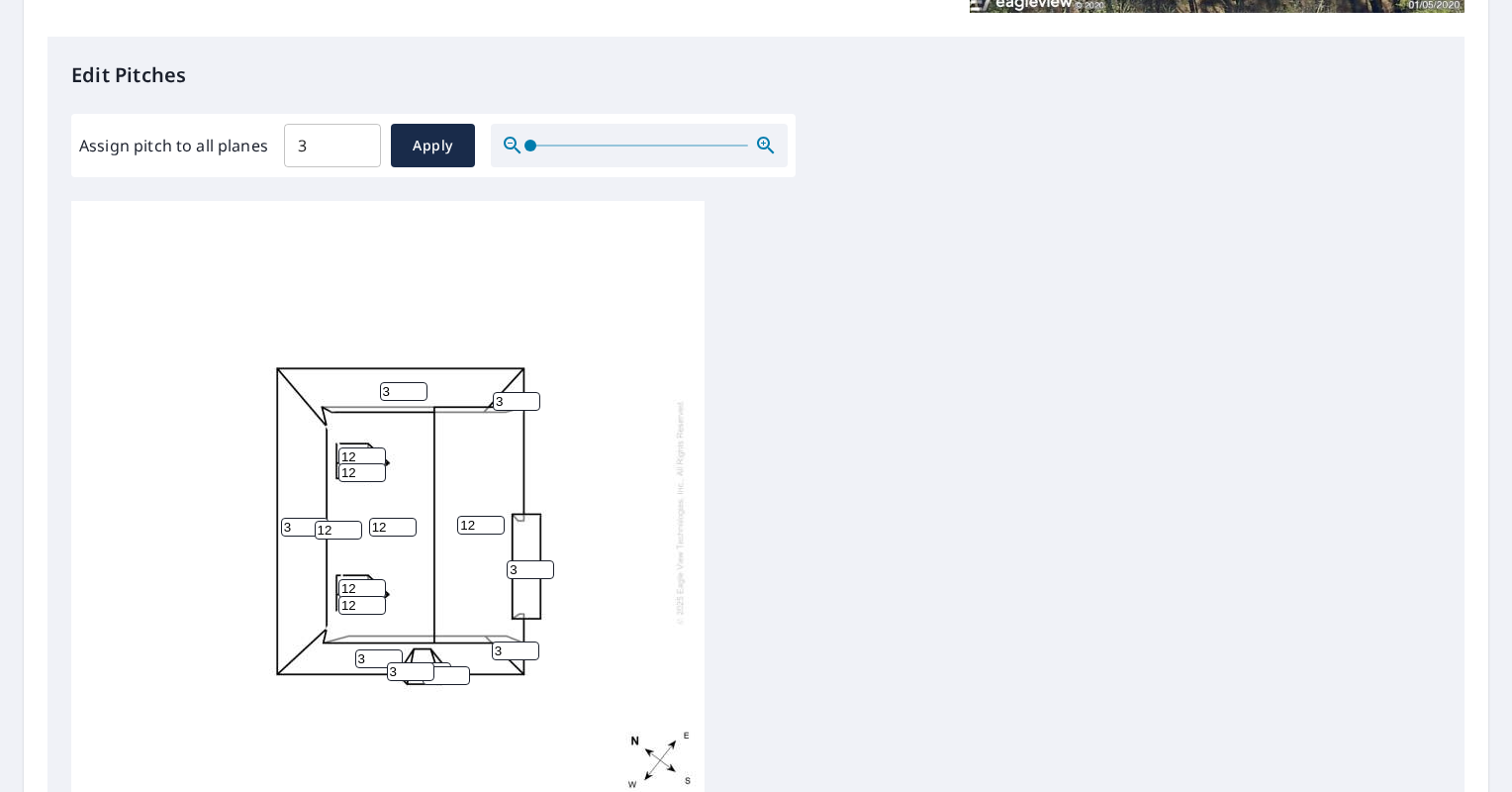 type on "12" 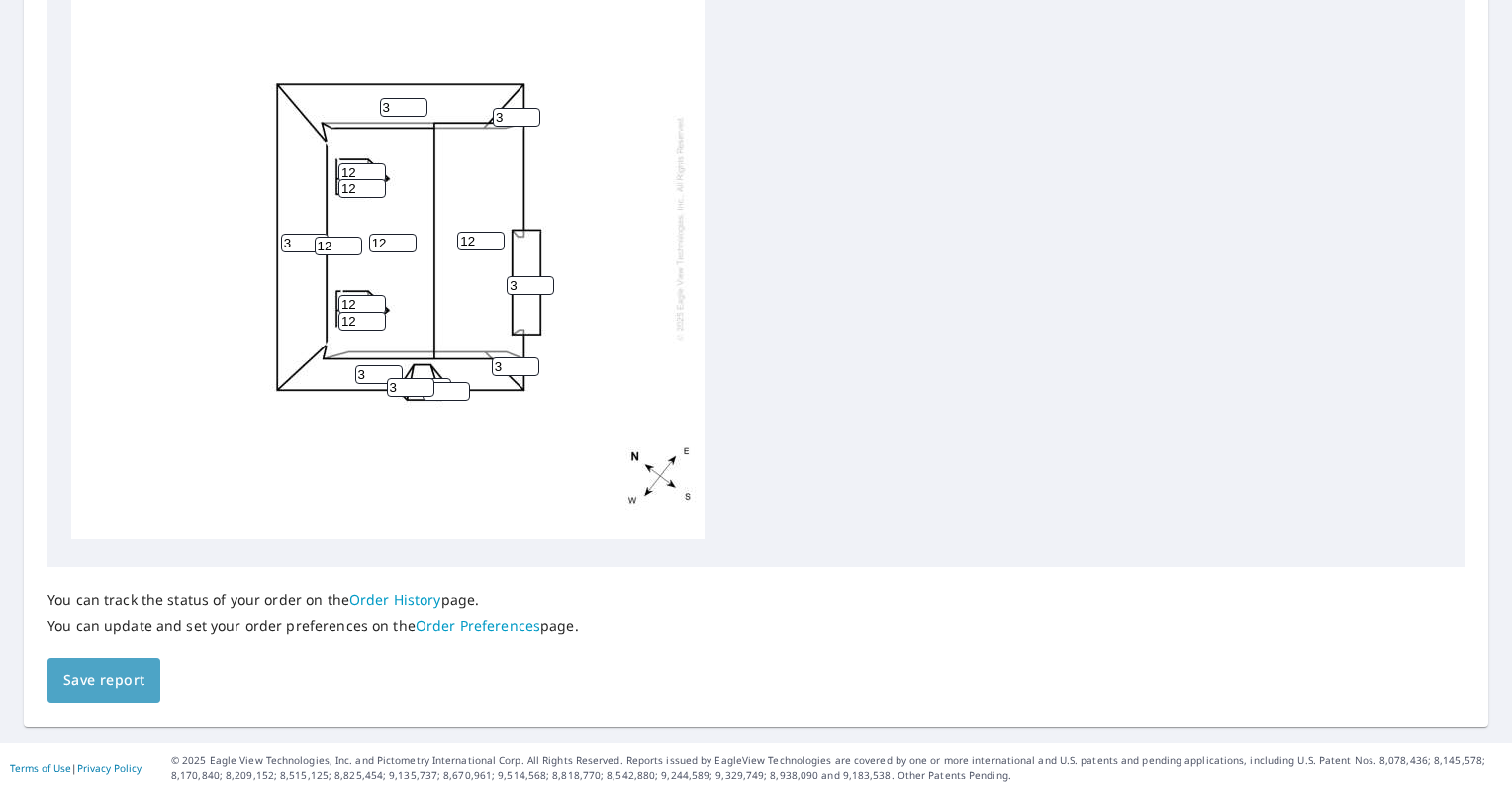 click on "Save report" at bounding box center [104, 680] 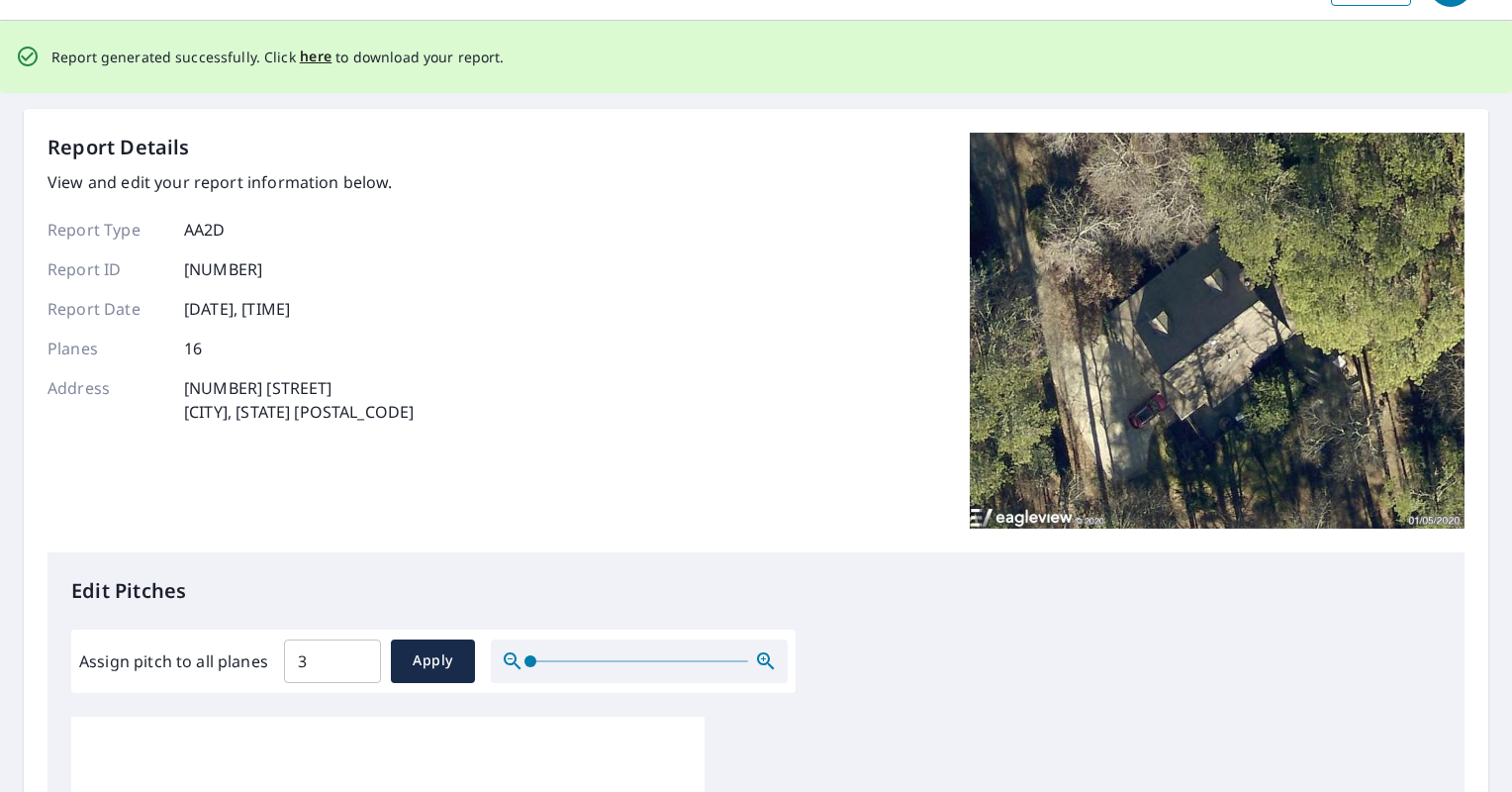 scroll, scrollTop: 0, scrollLeft: 0, axis: both 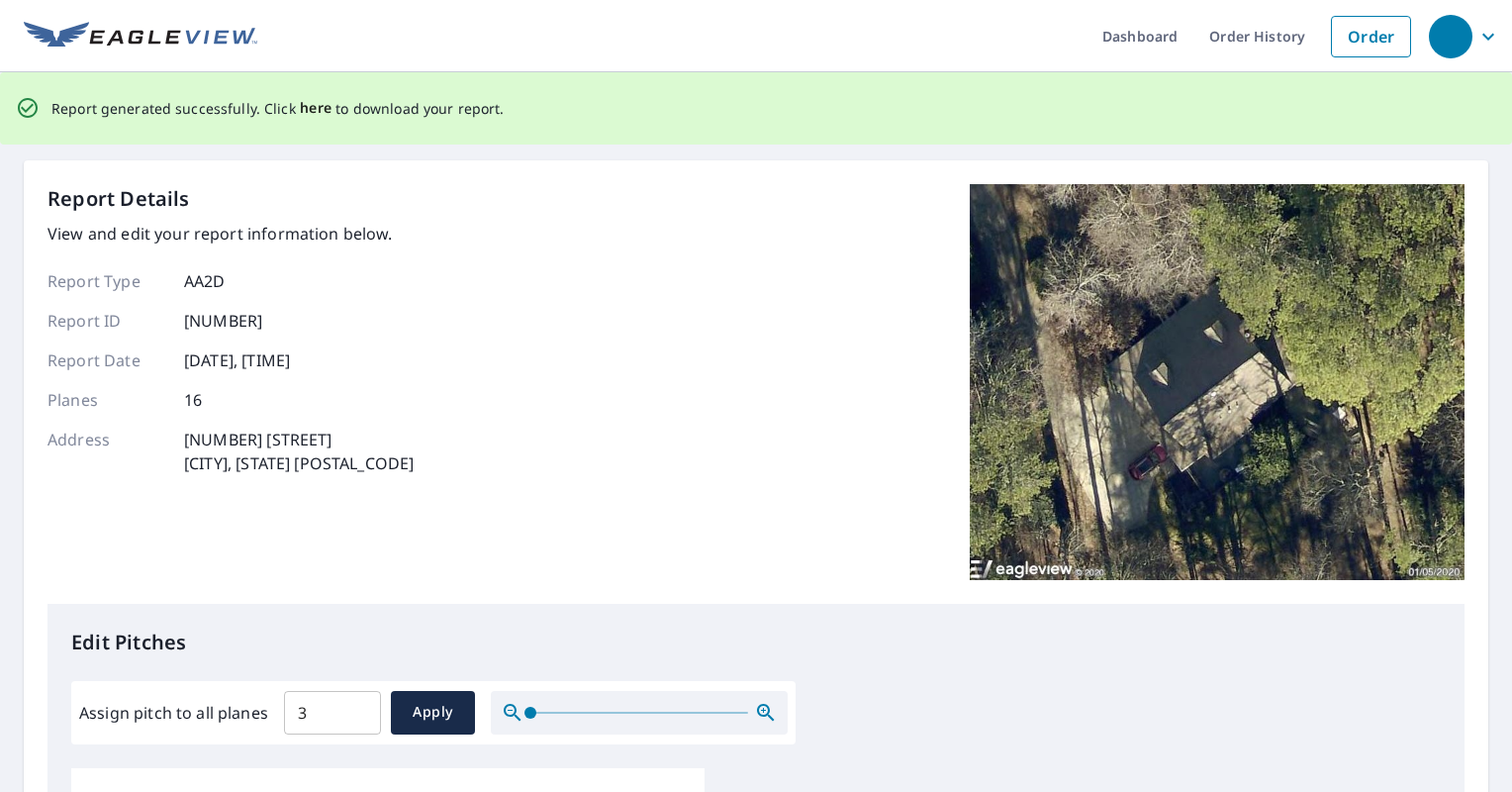 click on "here" at bounding box center [316, 108] 